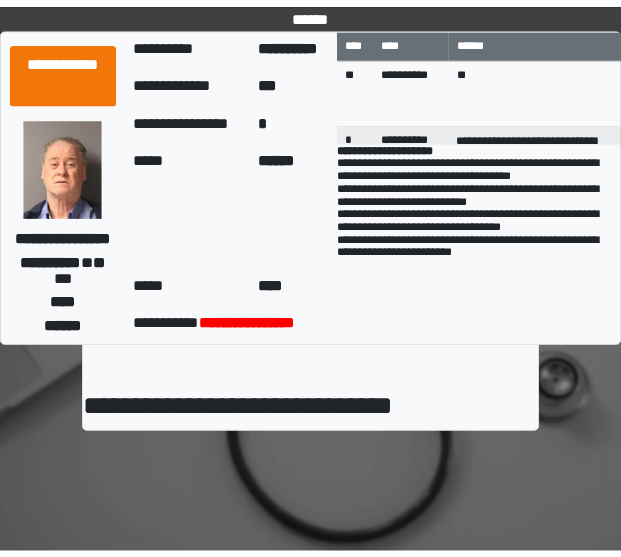 scroll, scrollTop: 0, scrollLeft: 0, axis: both 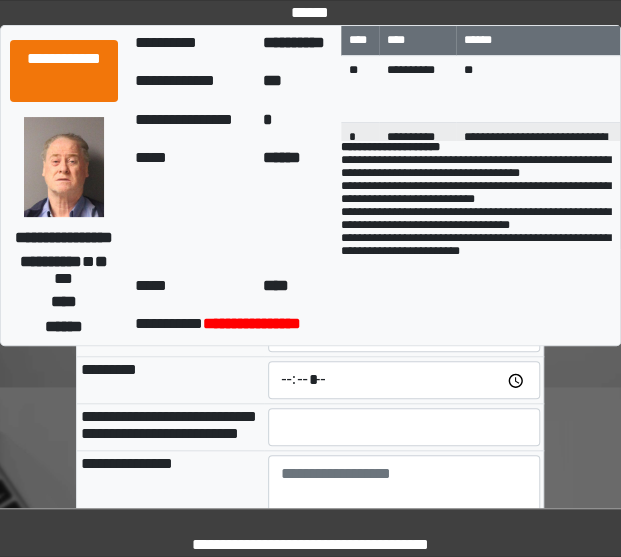 click at bounding box center (404, 427) 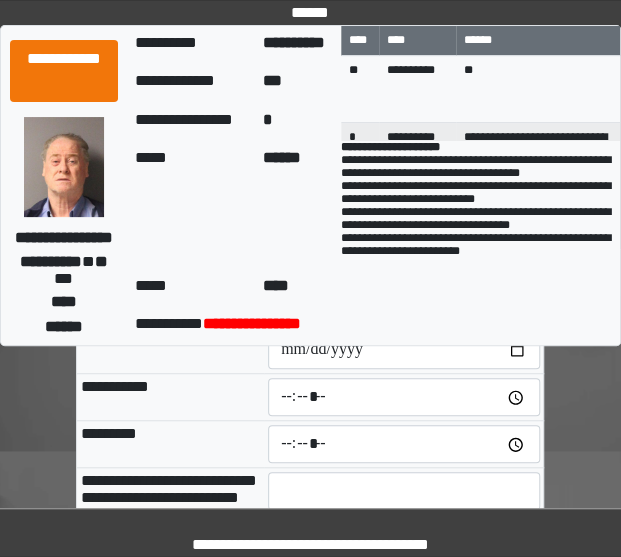 scroll, scrollTop: 76, scrollLeft: 0, axis: vertical 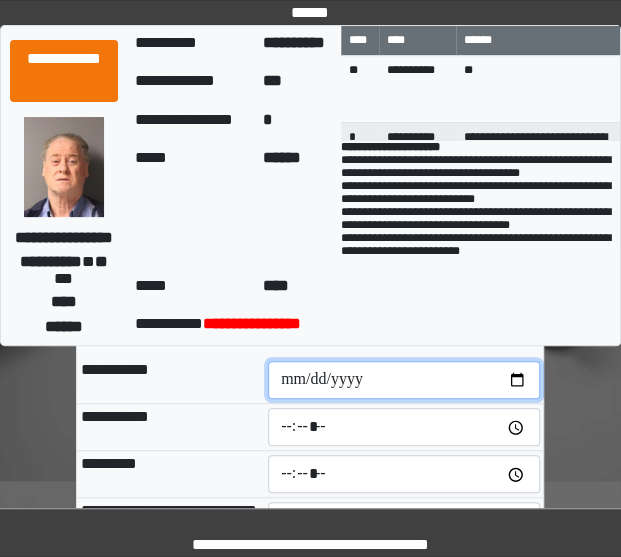 click at bounding box center (404, 380) 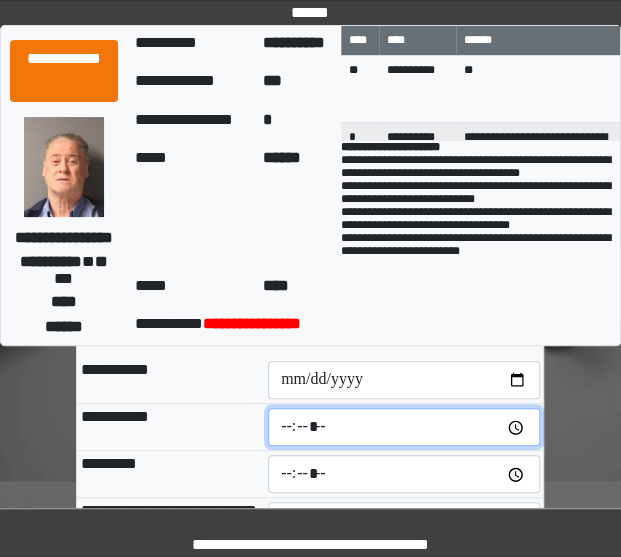 click at bounding box center [404, 427] 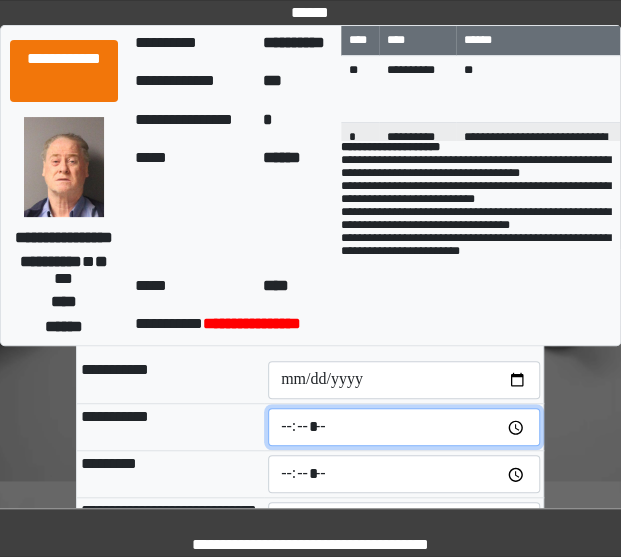 type on "*****" 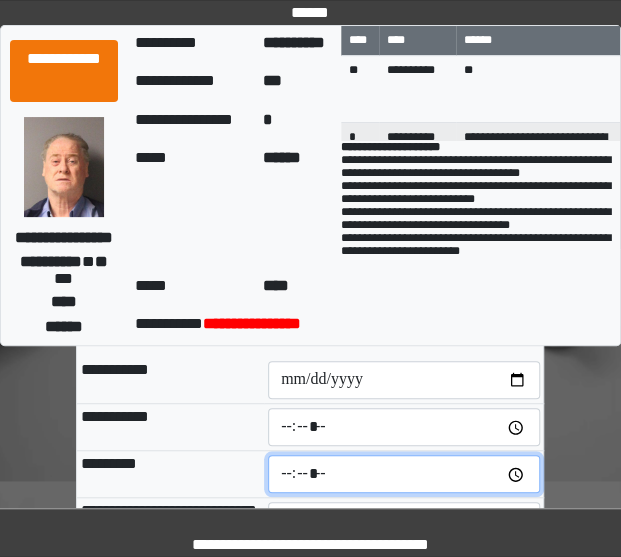 click at bounding box center (404, 474) 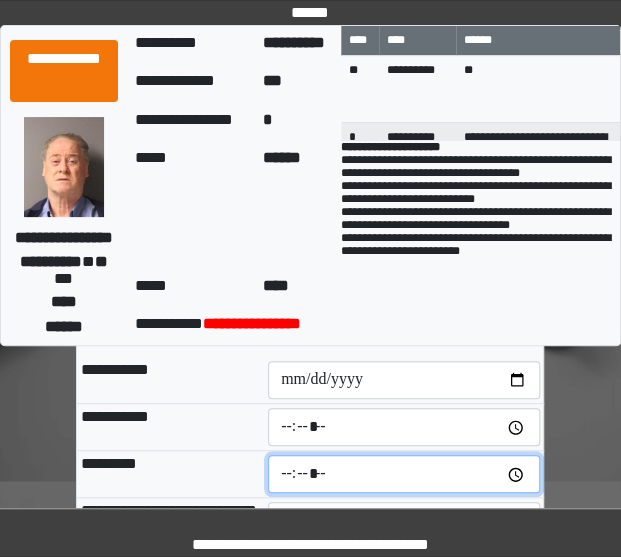 type on "*****" 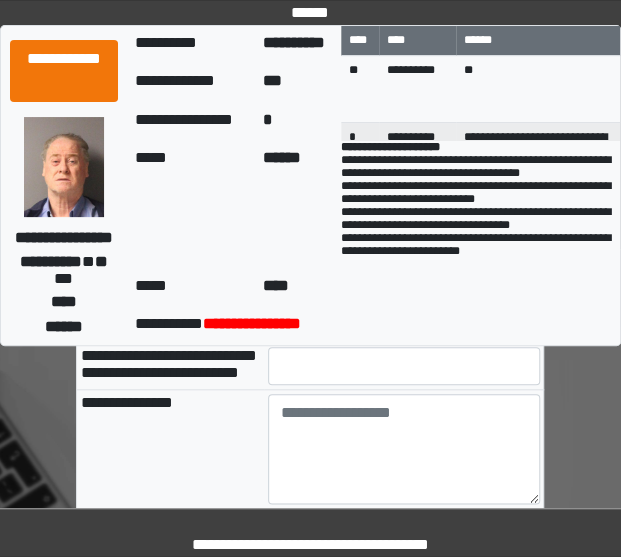 scroll, scrollTop: 190, scrollLeft: 0, axis: vertical 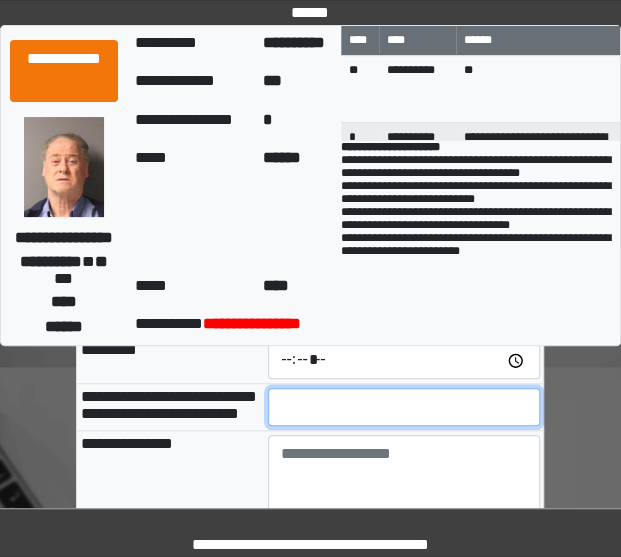 click at bounding box center (404, 407) 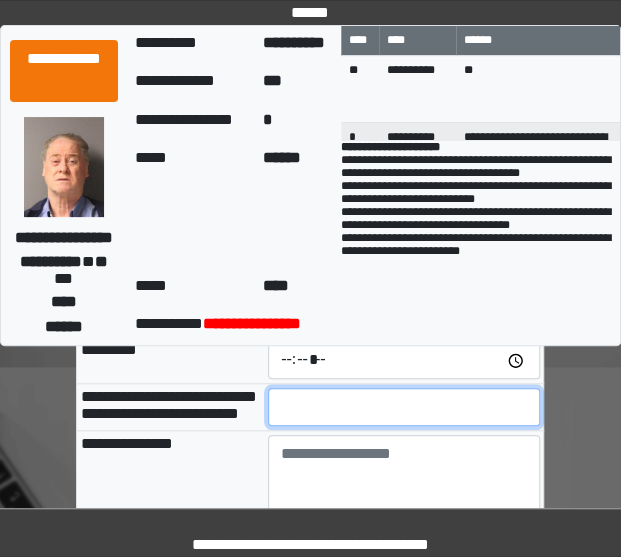 type on "**" 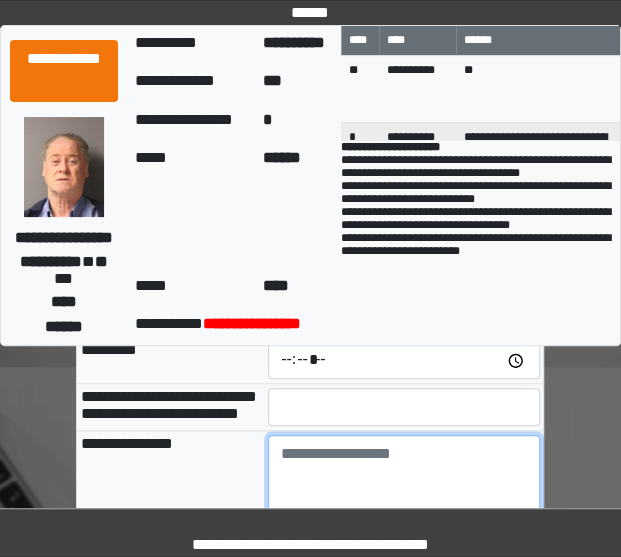click at bounding box center (404, 490) 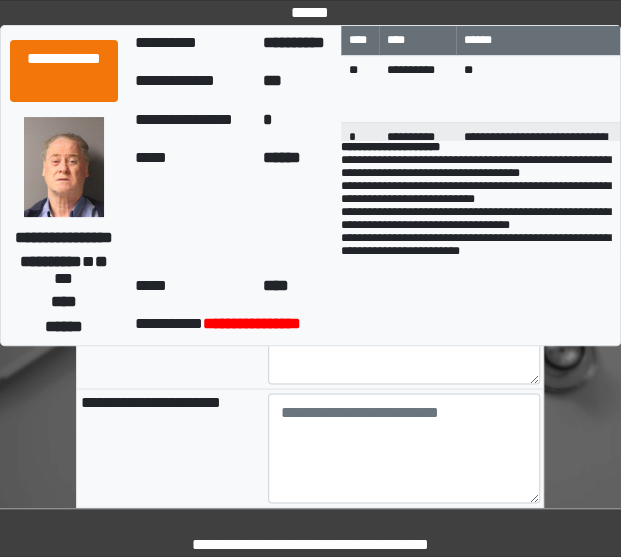 scroll, scrollTop: 588, scrollLeft: 0, axis: vertical 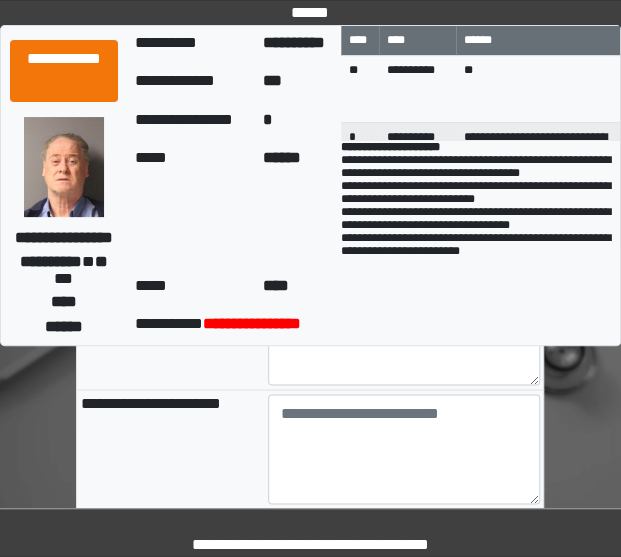 type on "**********" 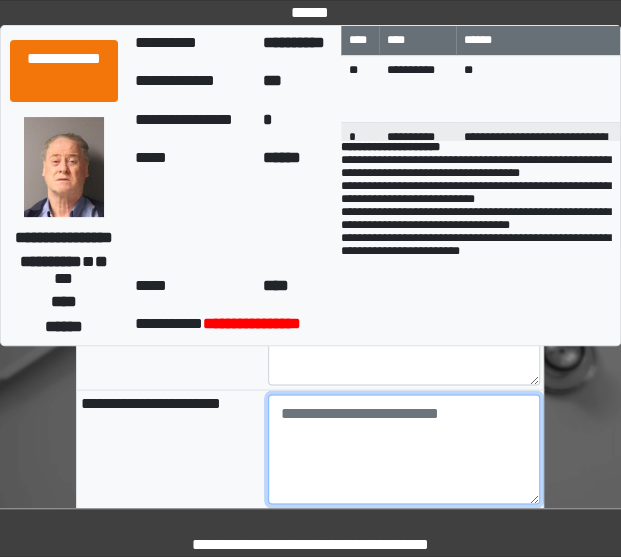 click at bounding box center [404, 449] 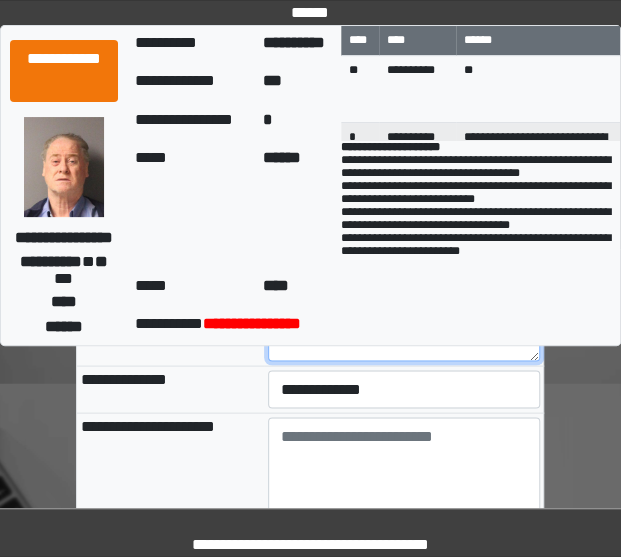 scroll, scrollTop: 732, scrollLeft: 0, axis: vertical 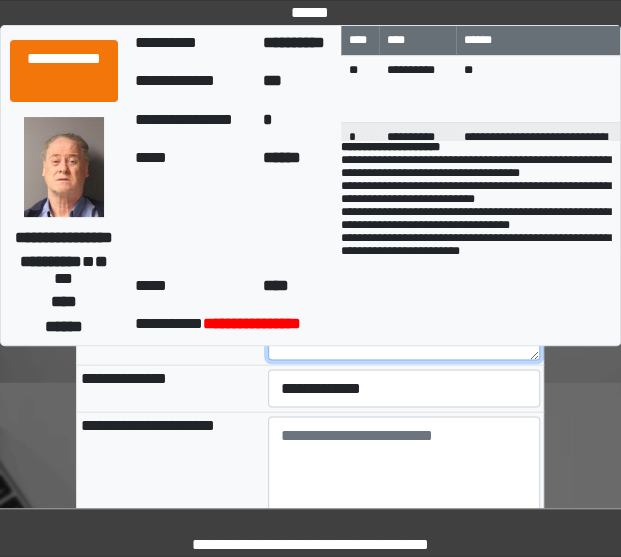 type on "*" 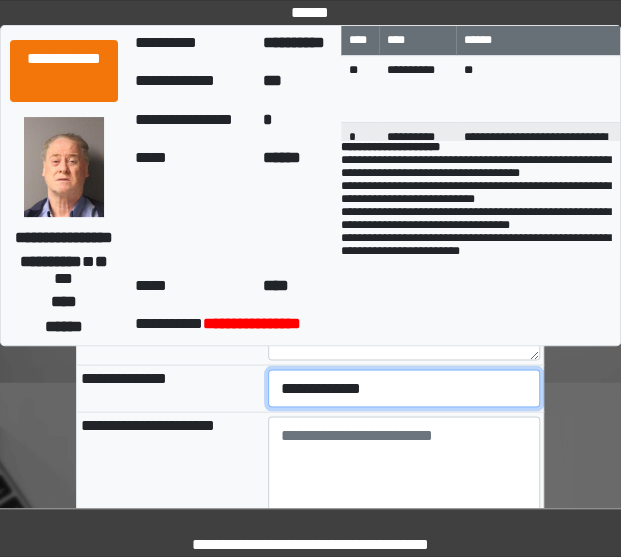 click on "**********" at bounding box center (404, 388) 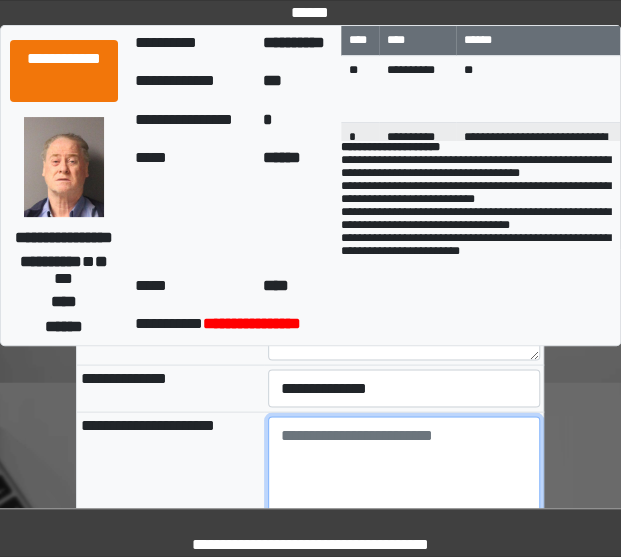 click at bounding box center [404, 471] 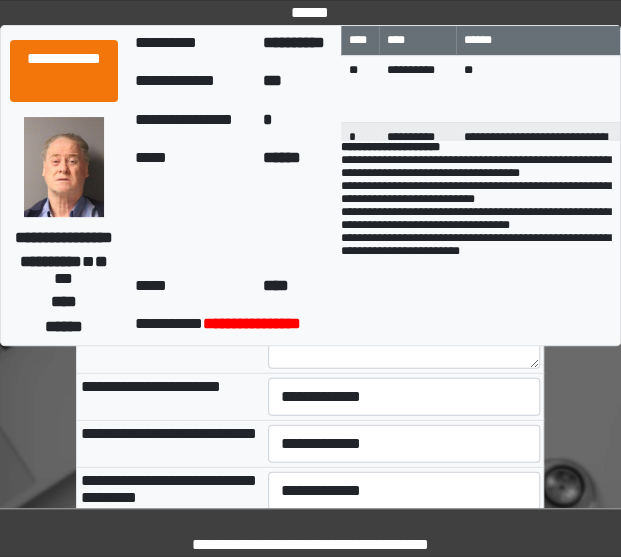 scroll, scrollTop: 1009, scrollLeft: 0, axis: vertical 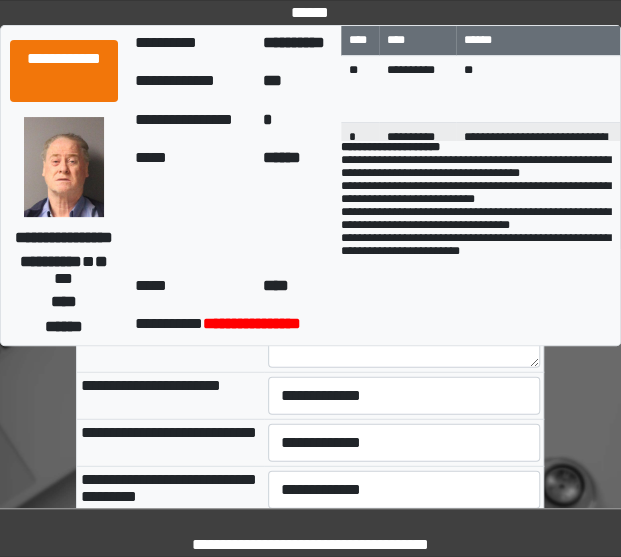 type on "**********" 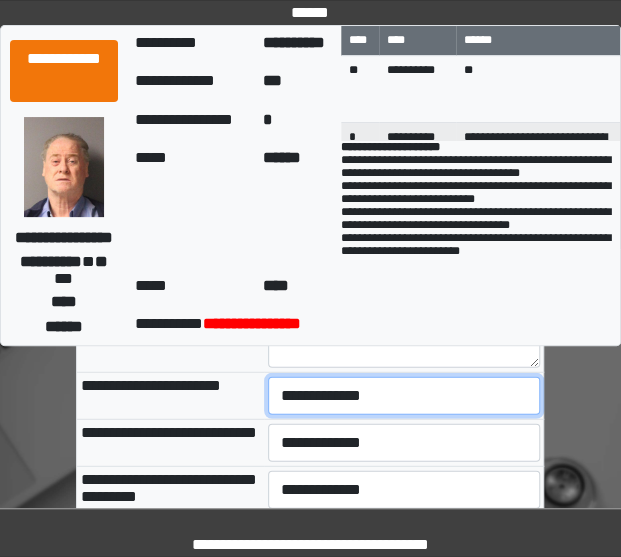 click on "**********" at bounding box center (404, 396) 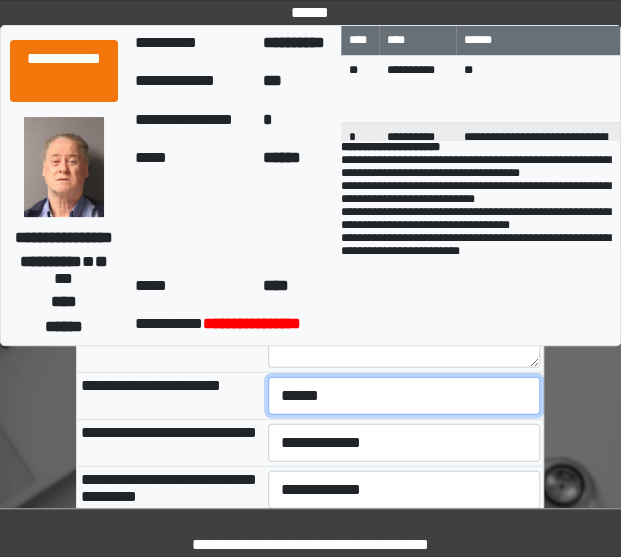 click on "**********" at bounding box center (404, 396) 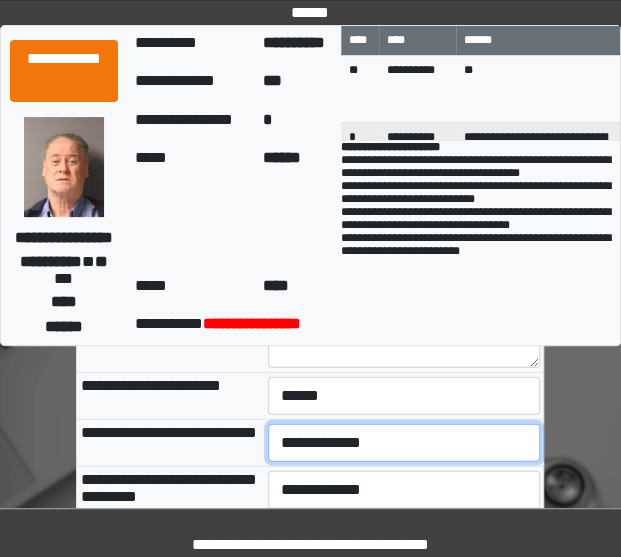 click on "**********" at bounding box center (404, 443) 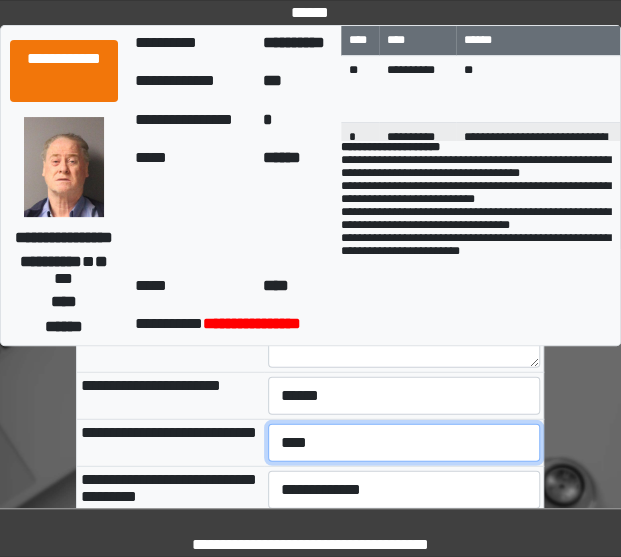 click on "**********" at bounding box center (404, 443) 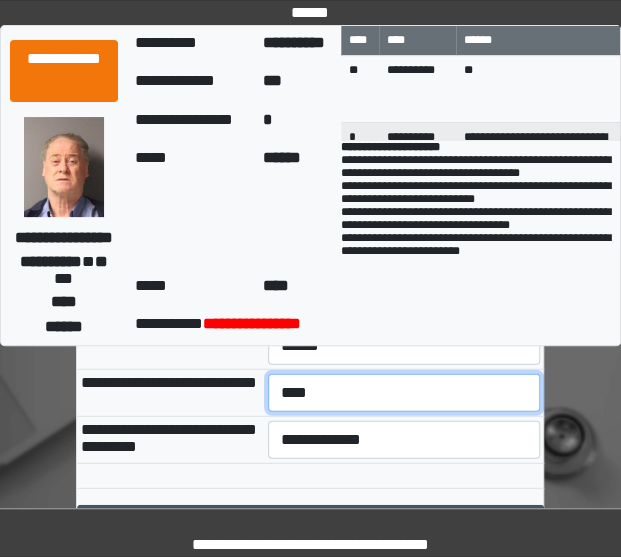 scroll, scrollTop: 1058, scrollLeft: 0, axis: vertical 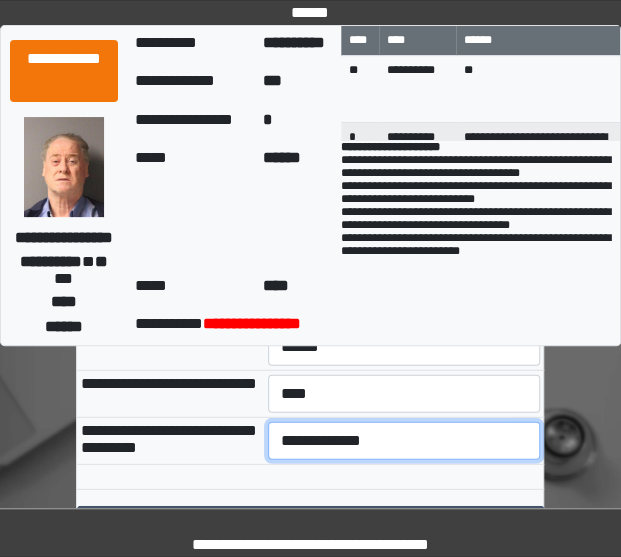 click on "**********" at bounding box center (404, 441) 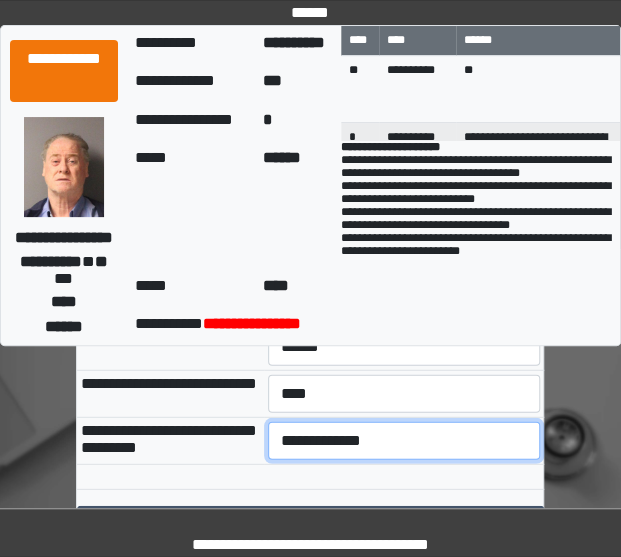 select on "***" 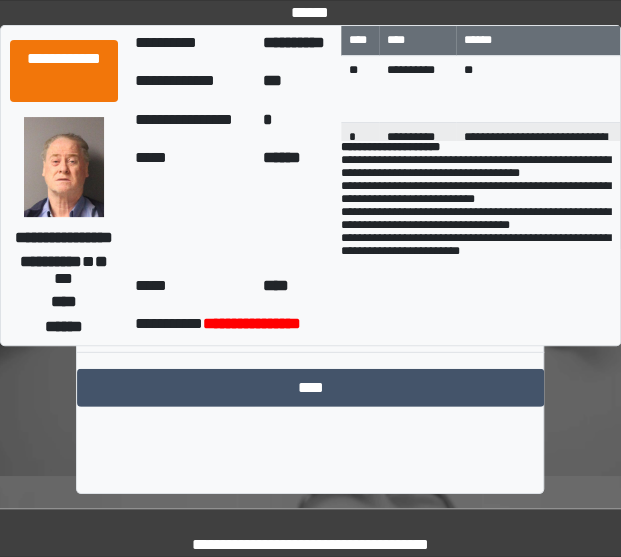 scroll, scrollTop: 1195, scrollLeft: 0, axis: vertical 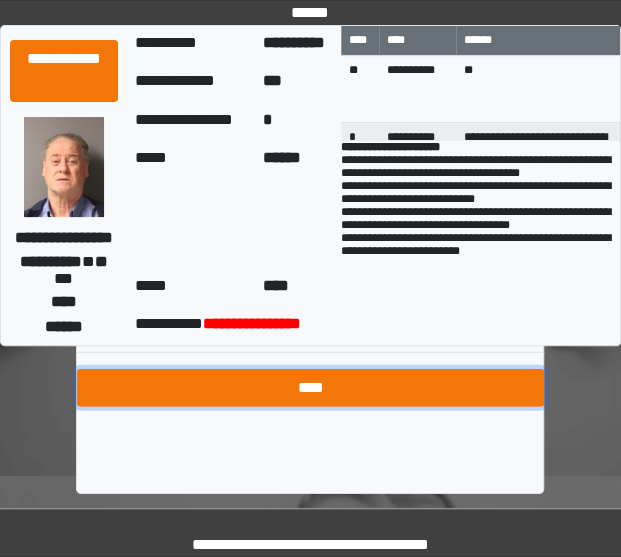 click on "****" at bounding box center (310, 388) 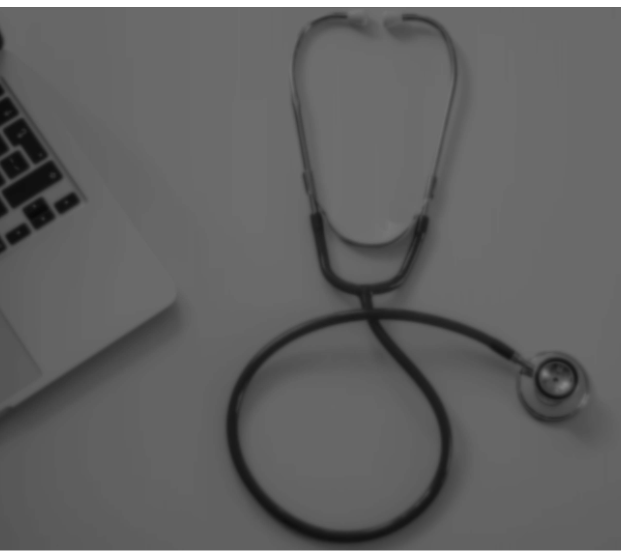 scroll, scrollTop: 0, scrollLeft: 0, axis: both 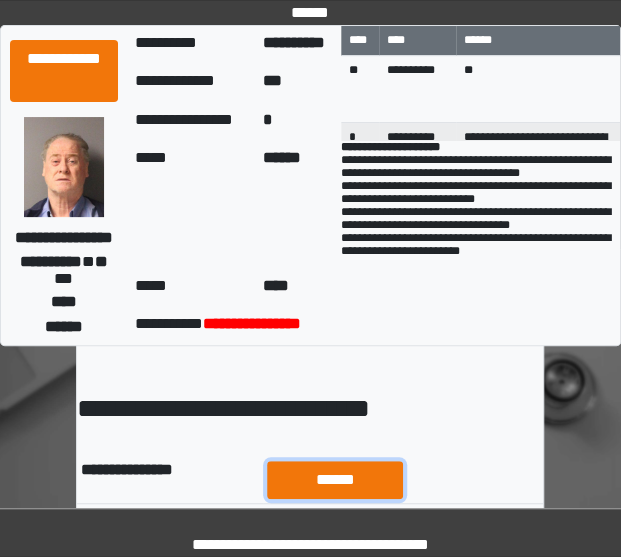 click on "******" at bounding box center [335, 479] 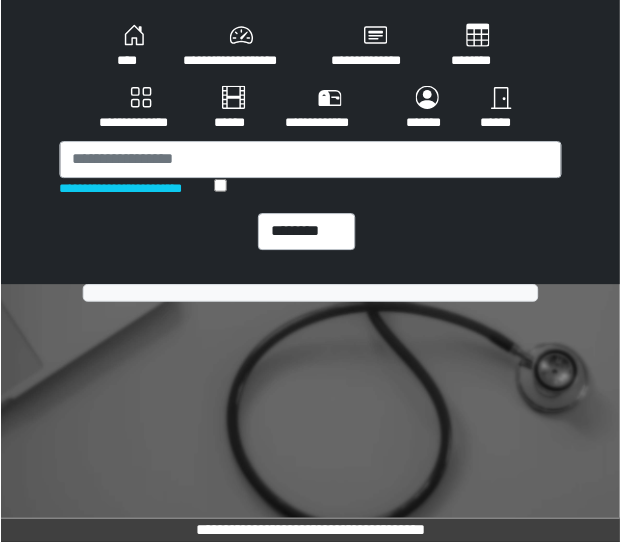 scroll, scrollTop: 0, scrollLeft: 0, axis: both 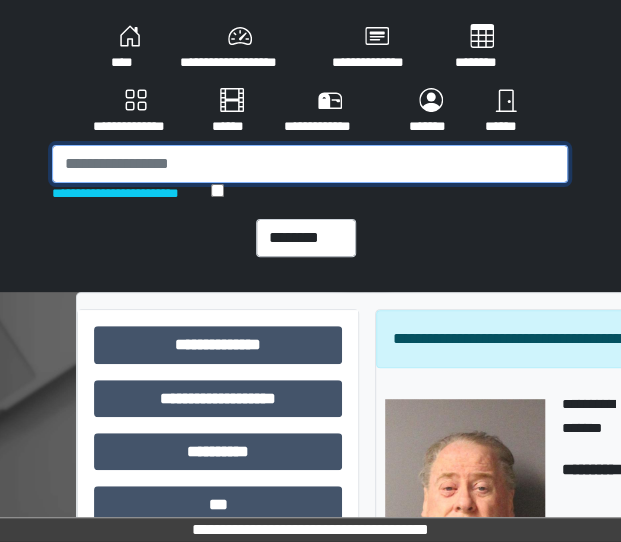 click at bounding box center (310, 164) 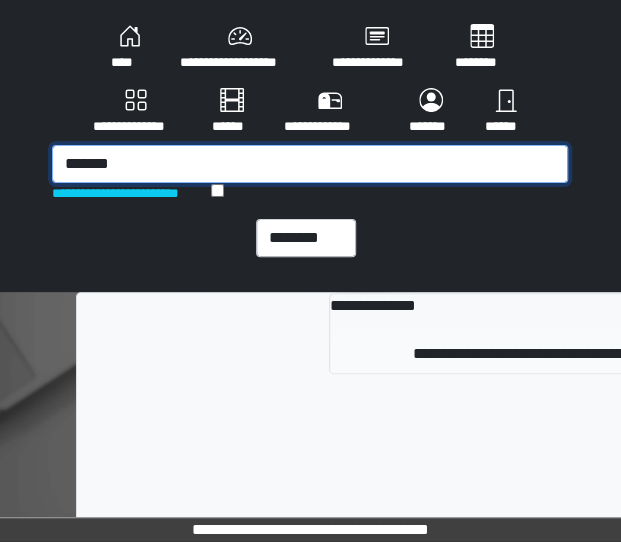 type on "*******" 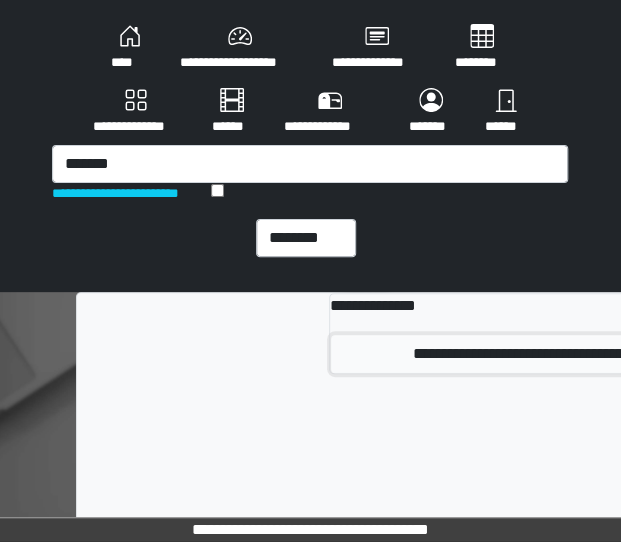 click on "**********" at bounding box center [621, 354] 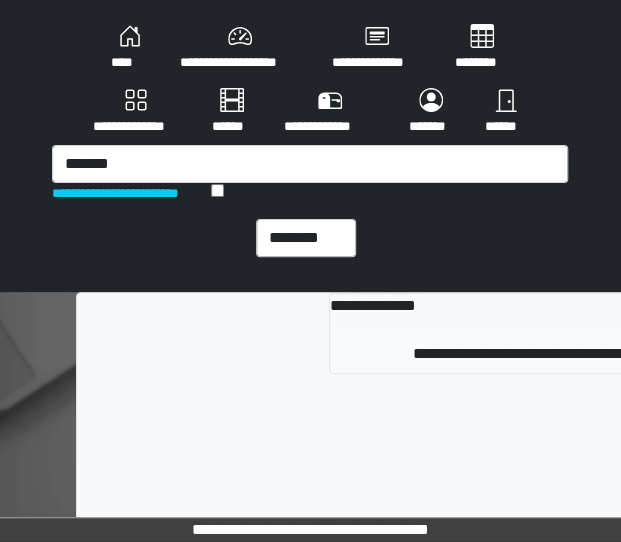type 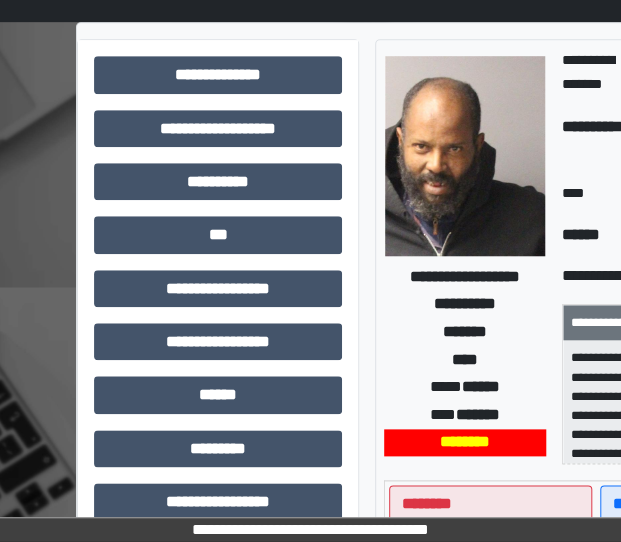 scroll, scrollTop: 246, scrollLeft: 0, axis: vertical 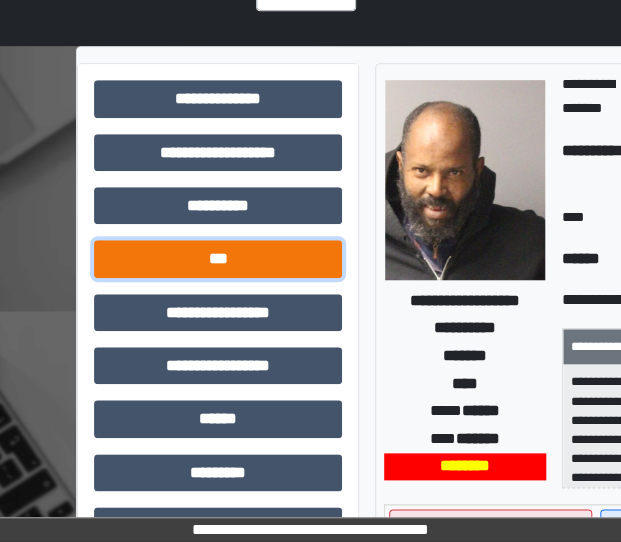 click on "***" at bounding box center (218, 258) 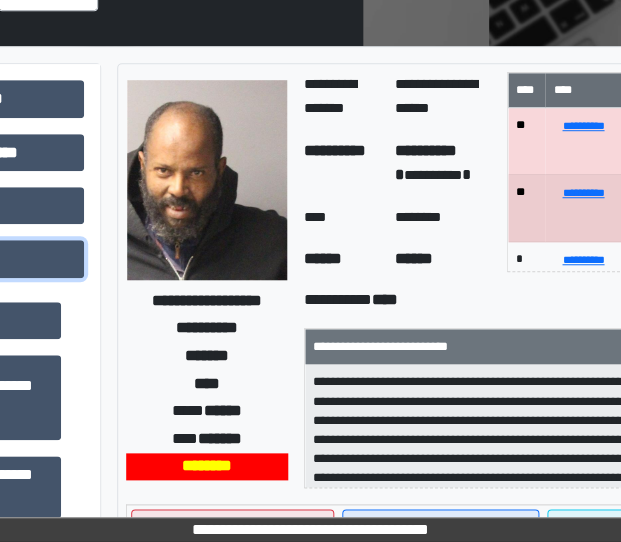 scroll, scrollTop: 246, scrollLeft: 280, axis: both 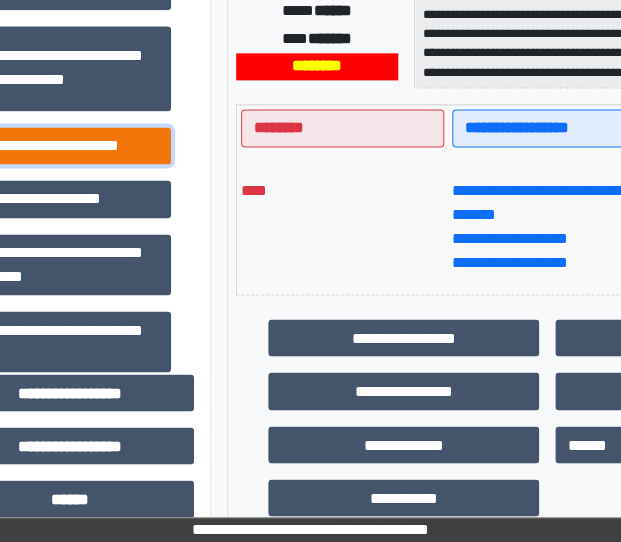 click on "**********" at bounding box center (62, 145) 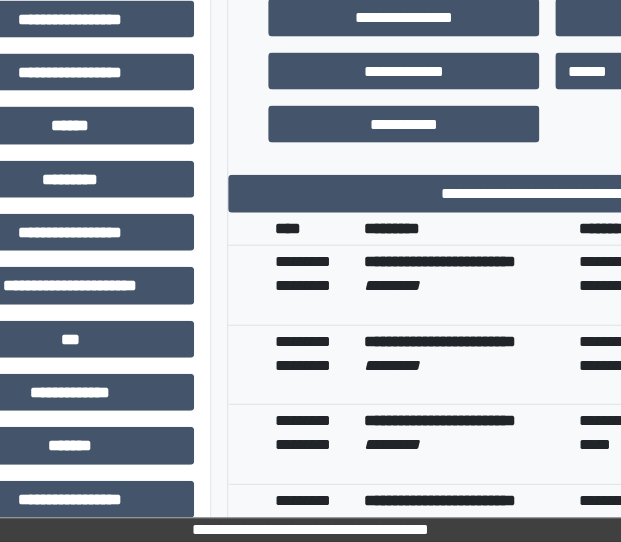 scroll, scrollTop: 1020, scrollLeft: 148, axis: both 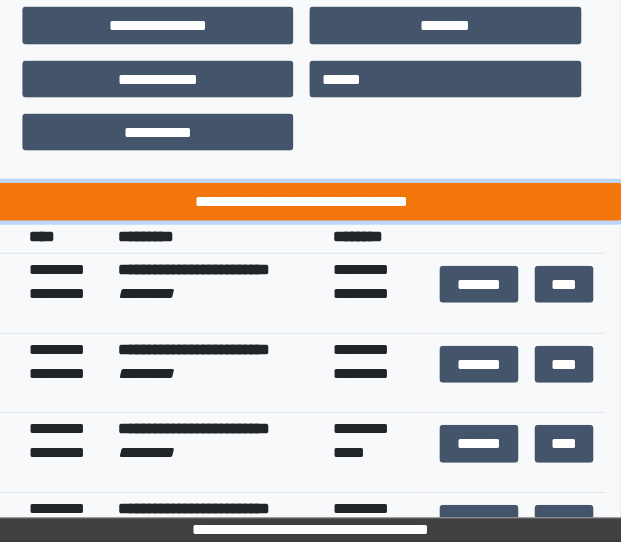 click on "**********" at bounding box center [301, 201] 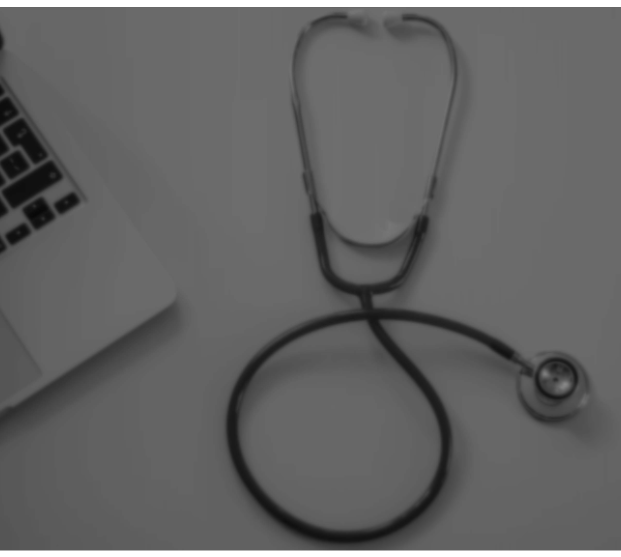 scroll, scrollTop: 0, scrollLeft: 0, axis: both 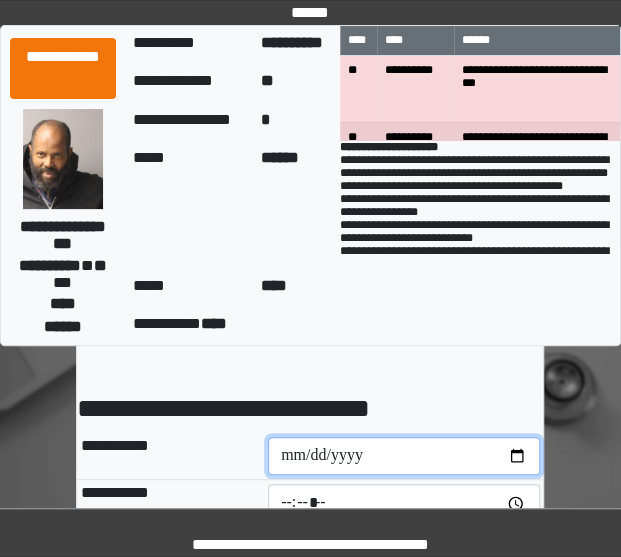 click at bounding box center (404, 456) 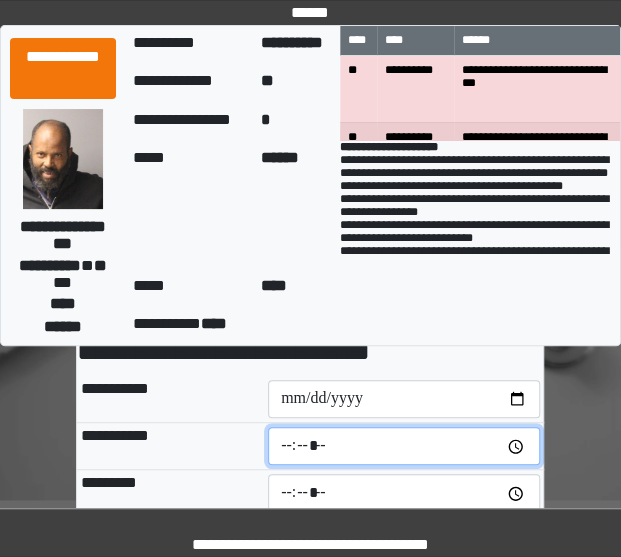 click at bounding box center [404, 446] 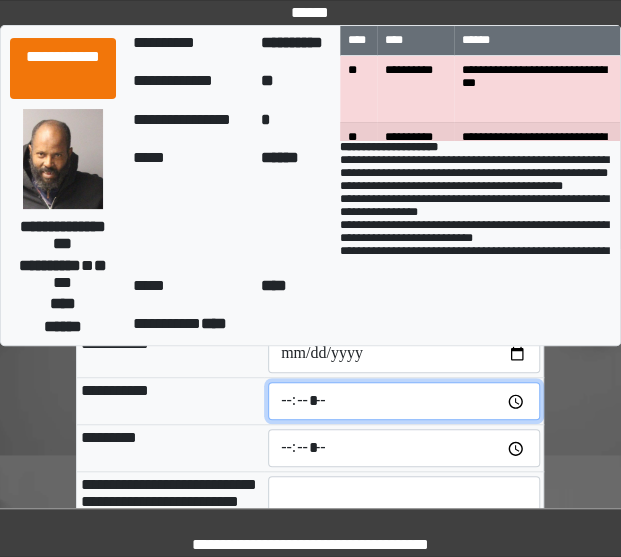 scroll, scrollTop: 100, scrollLeft: 0, axis: vertical 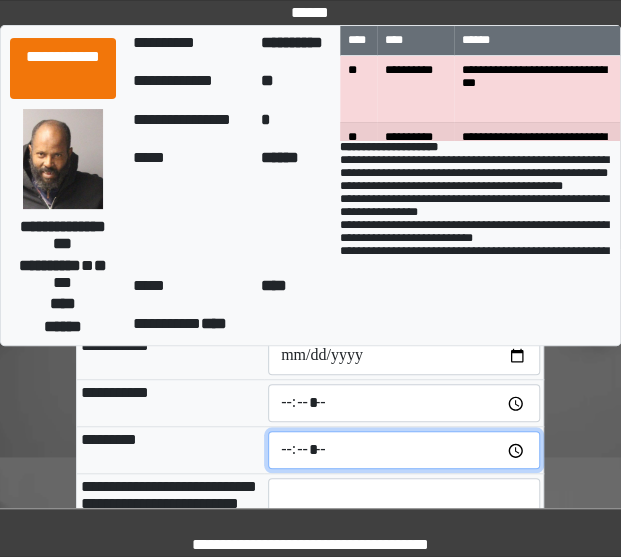 click at bounding box center (404, 450) 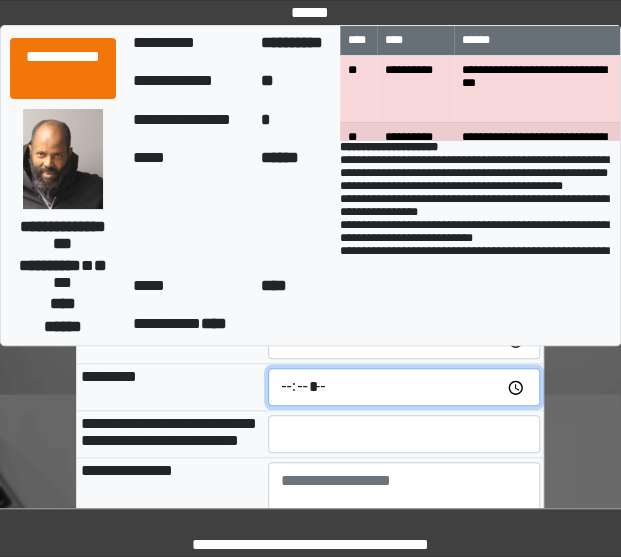 scroll, scrollTop: 162, scrollLeft: 0, axis: vertical 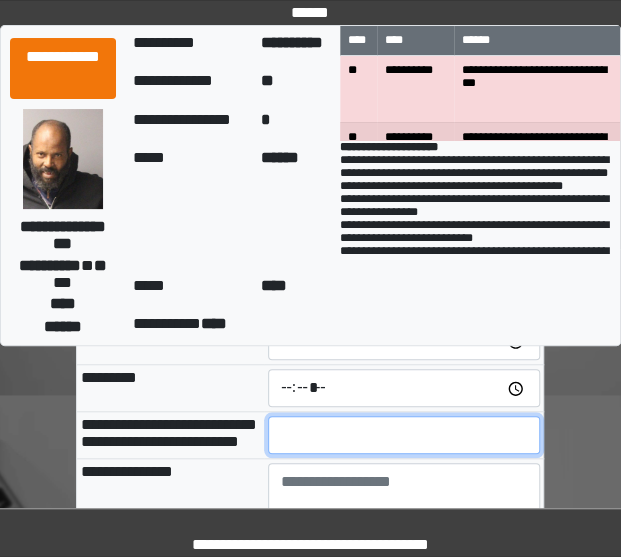 click at bounding box center [404, 435] 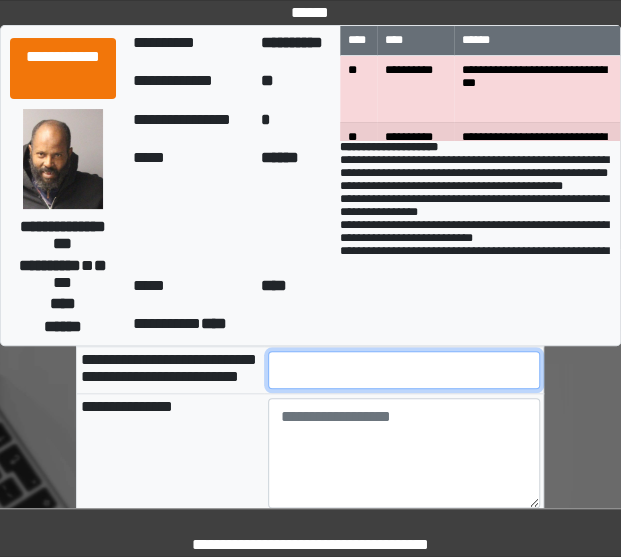 scroll, scrollTop: 226, scrollLeft: 0, axis: vertical 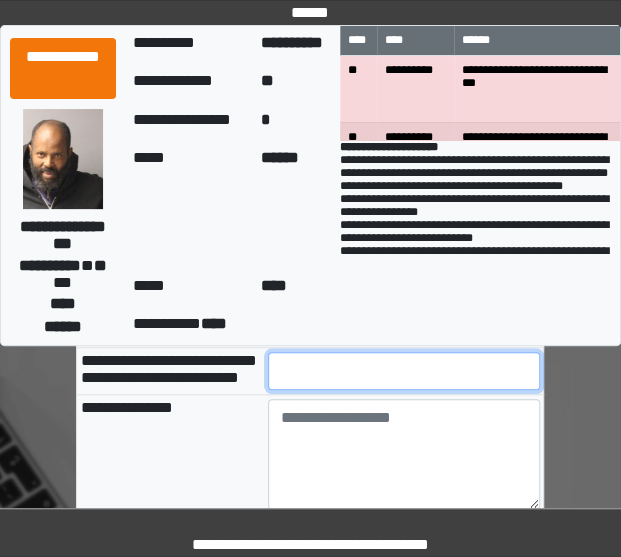 type on "**" 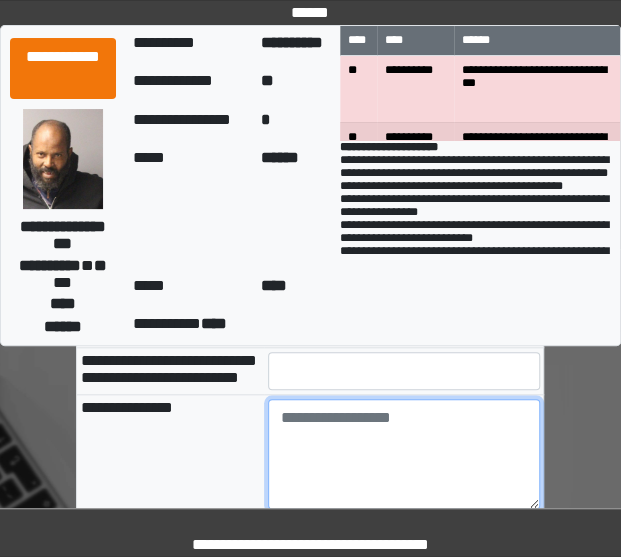 click at bounding box center [404, 454] 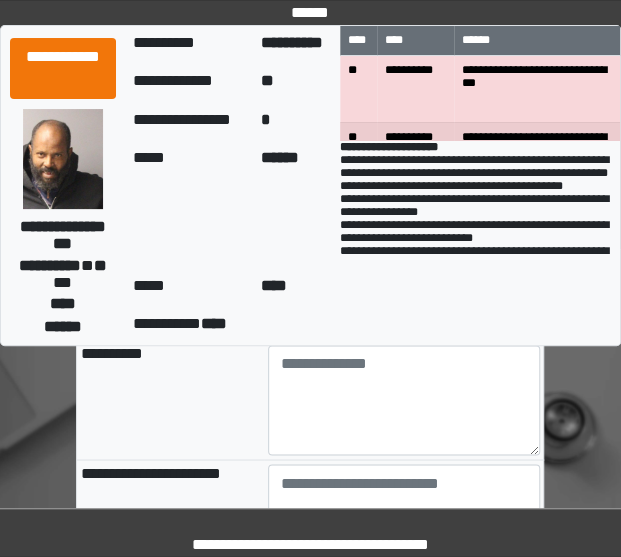 scroll, scrollTop: 624, scrollLeft: 0, axis: vertical 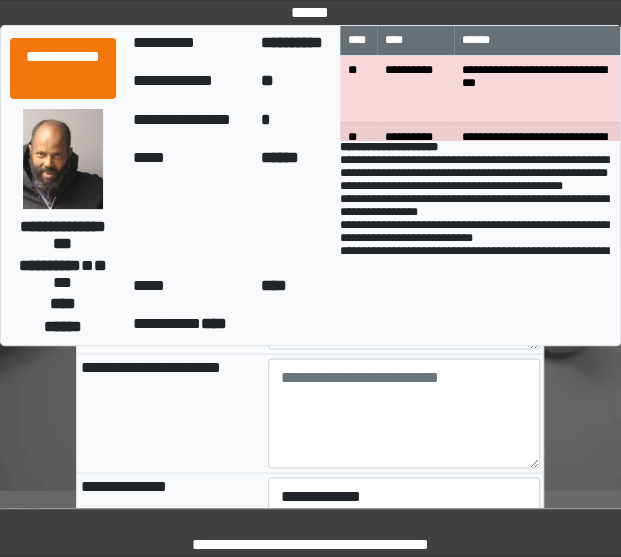 type on "**********" 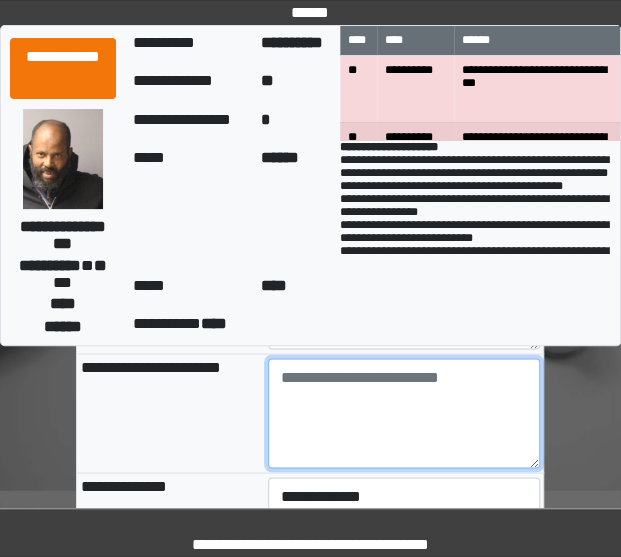 click at bounding box center [404, 413] 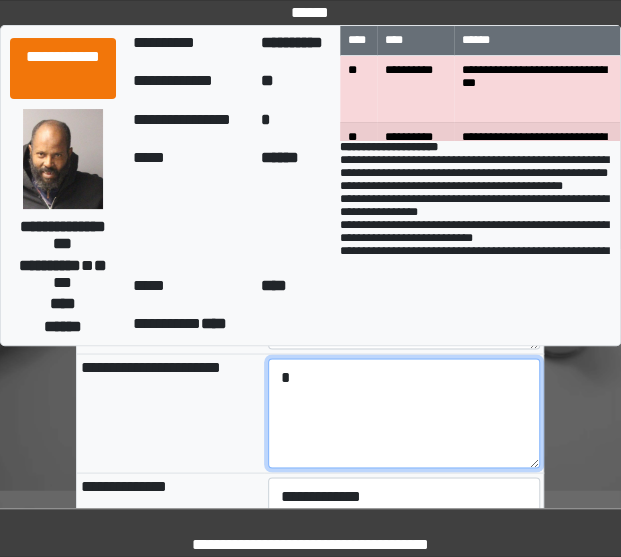 scroll, scrollTop: 740, scrollLeft: 0, axis: vertical 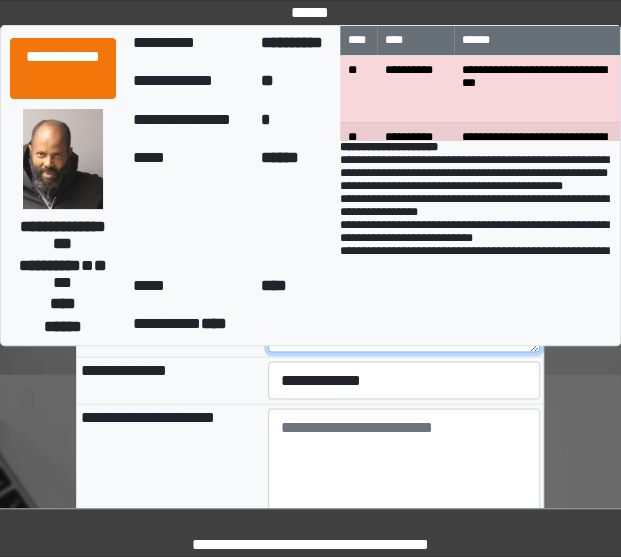 type on "*" 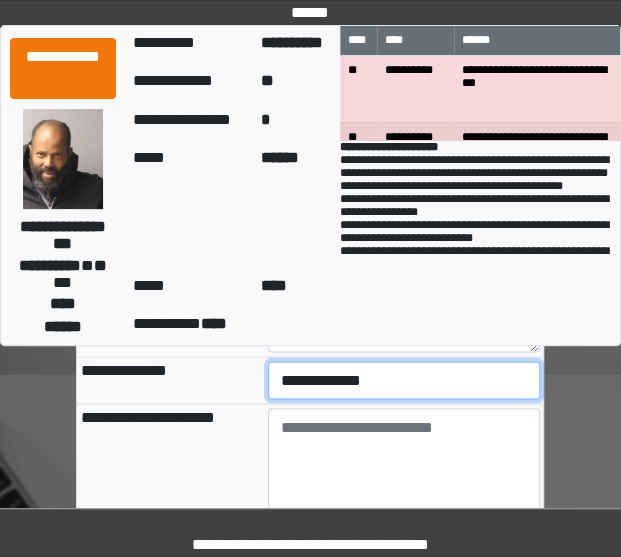 click on "**********" at bounding box center [404, 380] 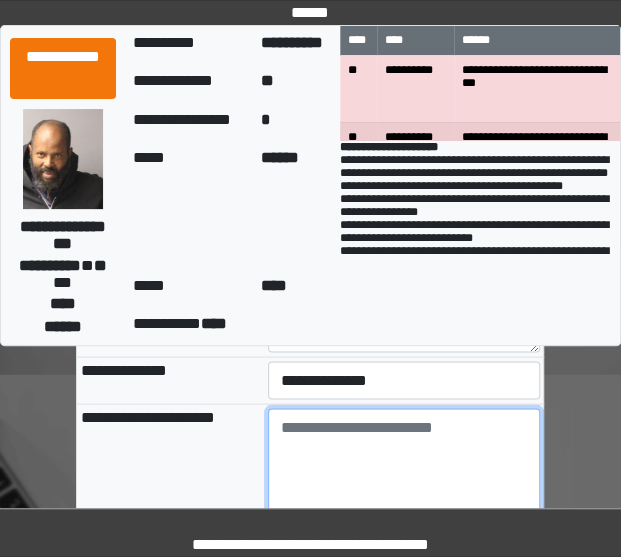 click at bounding box center (404, 463) 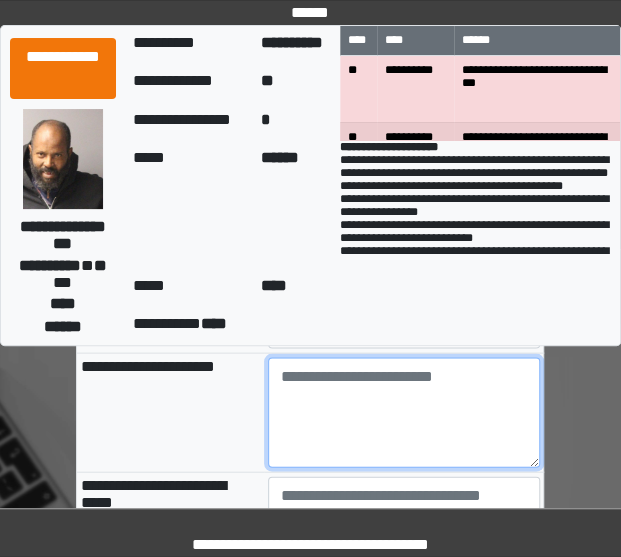 scroll, scrollTop: 813, scrollLeft: 0, axis: vertical 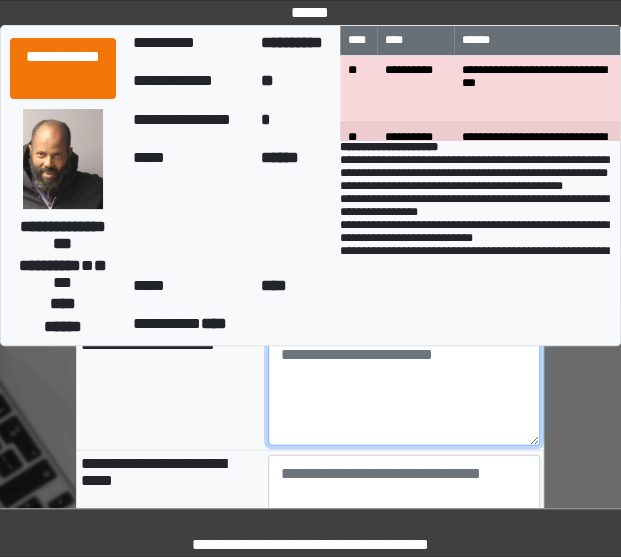 click at bounding box center (404, 390) 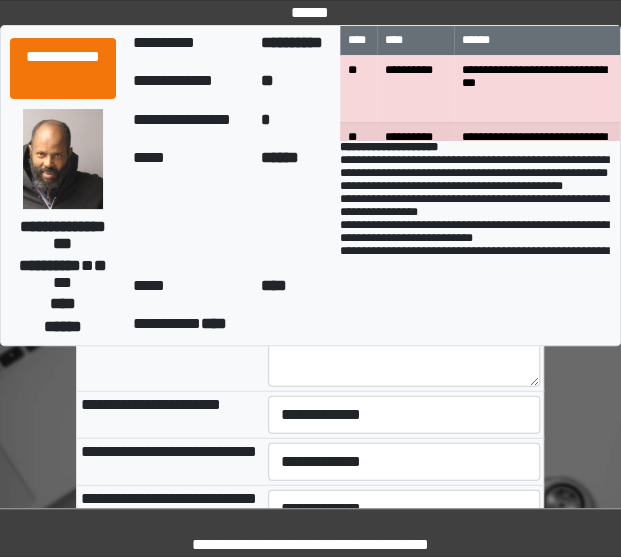 scroll, scrollTop: 989, scrollLeft: 0, axis: vertical 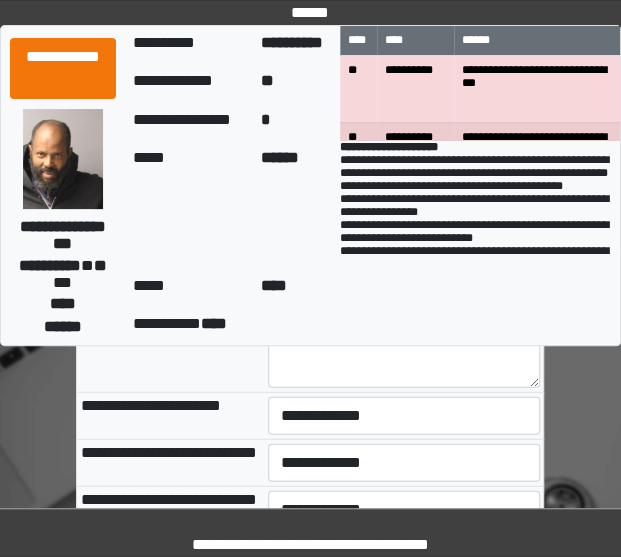 type on "**********" 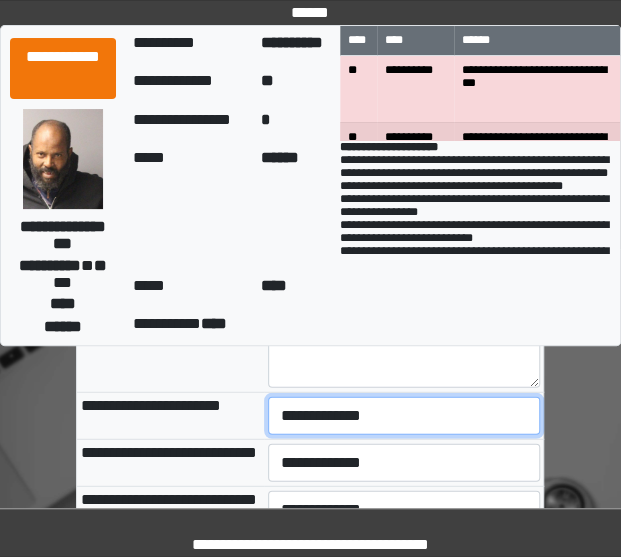 click on "**********" at bounding box center [404, 416] 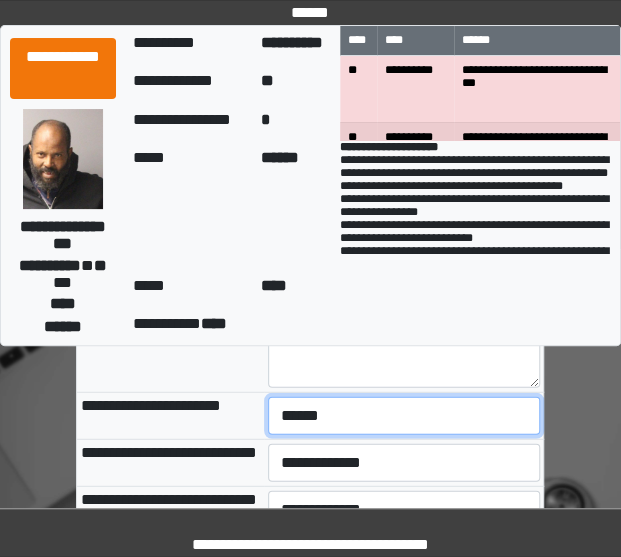 scroll, scrollTop: 1056, scrollLeft: 0, axis: vertical 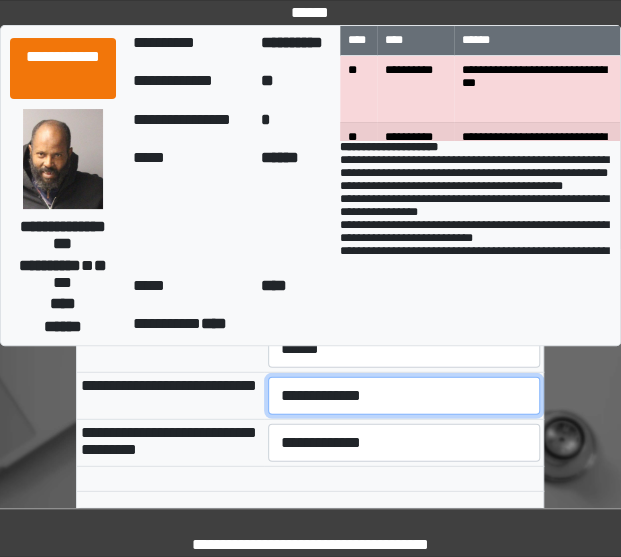 click on "**********" at bounding box center [404, 396] 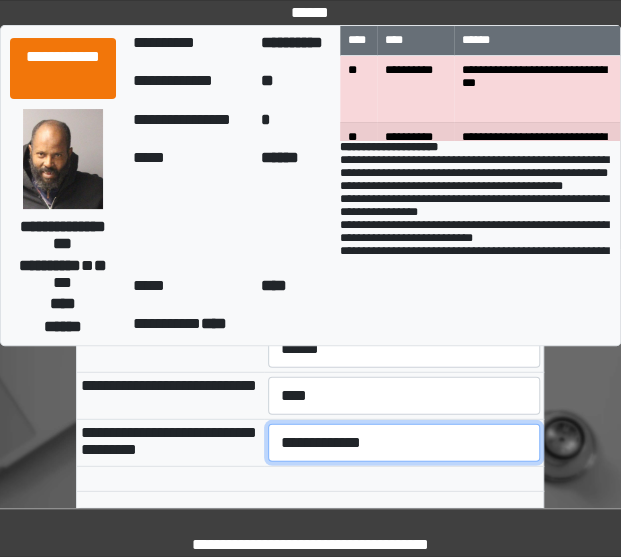 click on "**********" at bounding box center (404, 443) 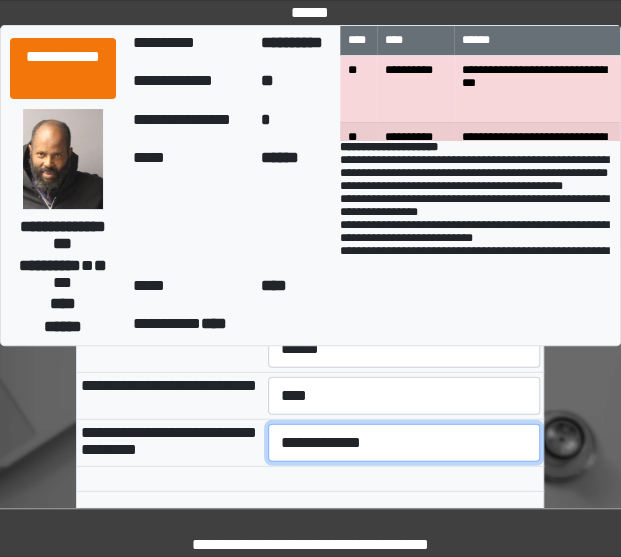 click on "**********" at bounding box center [404, 443] 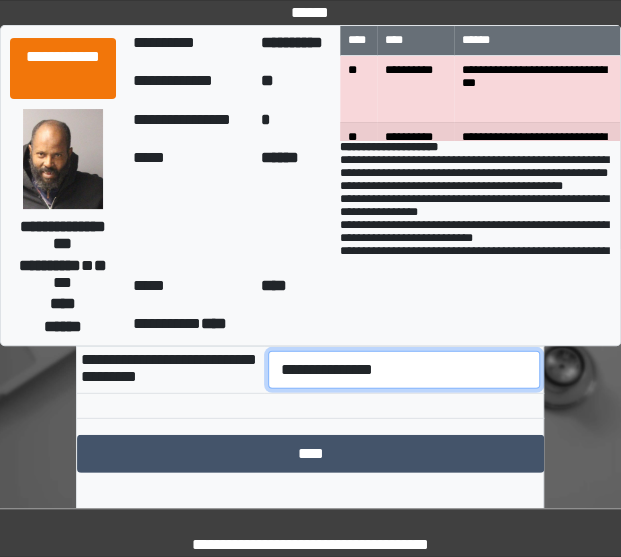 scroll, scrollTop: 1127, scrollLeft: 0, axis: vertical 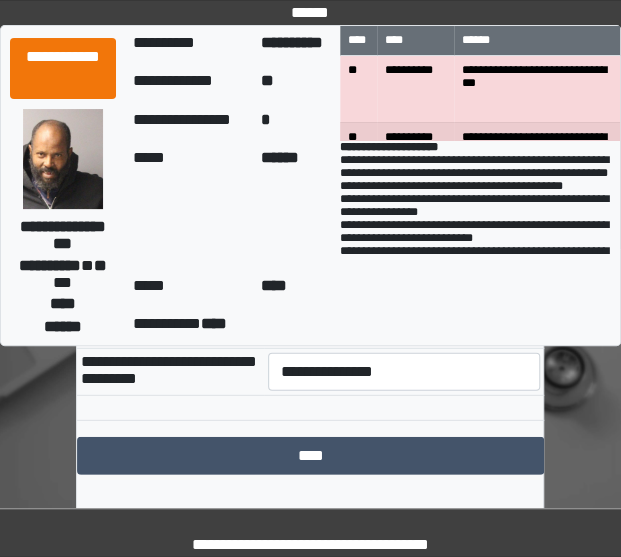 click on "**********" at bounding box center (170, 372) 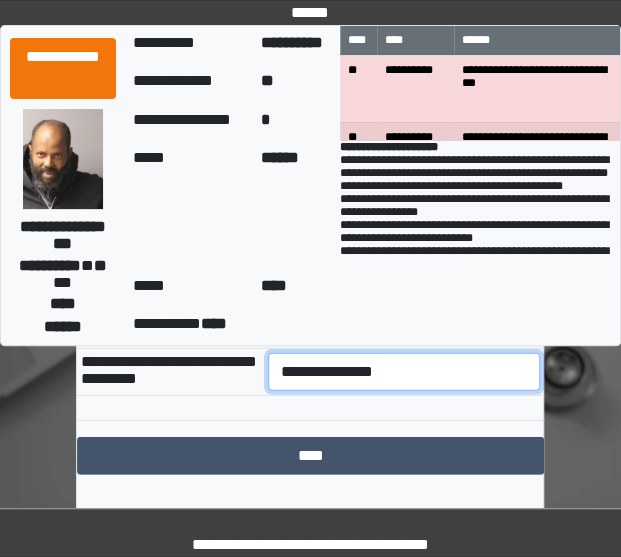 click on "**********" at bounding box center (404, 372) 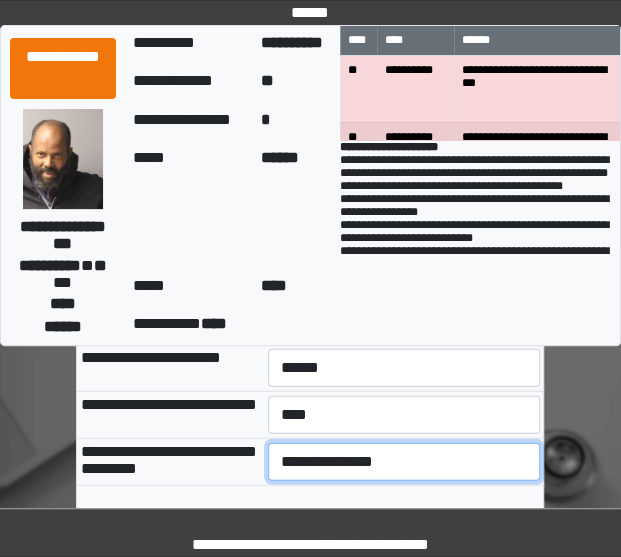 scroll, scrollTop: 1195, scrollLeft: 0, axis: vertical 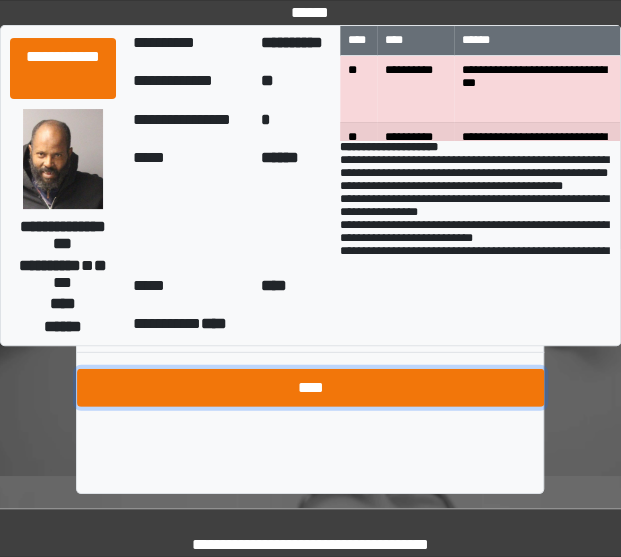click on "****" at bounding box center [310, 388] 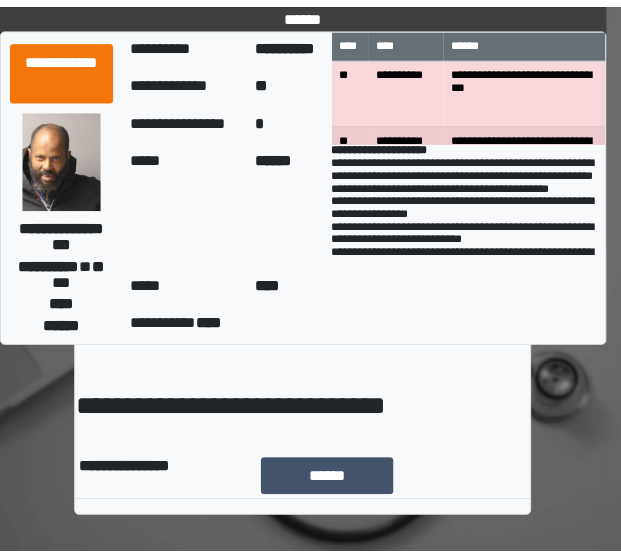 scroll, scrollTop: 0, scrollLeft: 0, axis: both 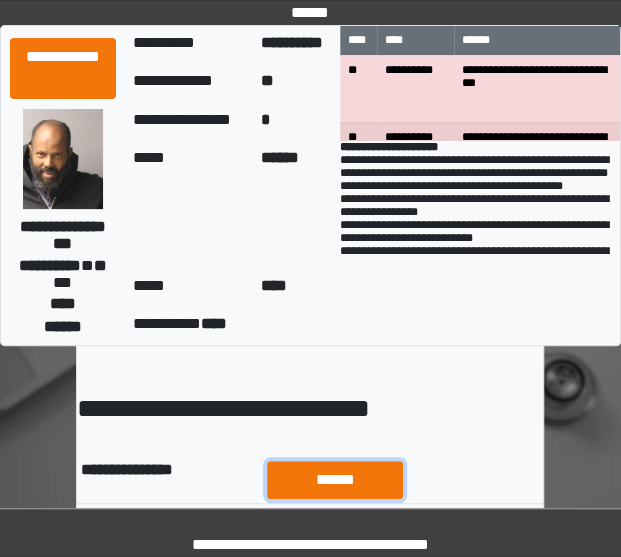 click on "******" at bounding box center [335, 479] 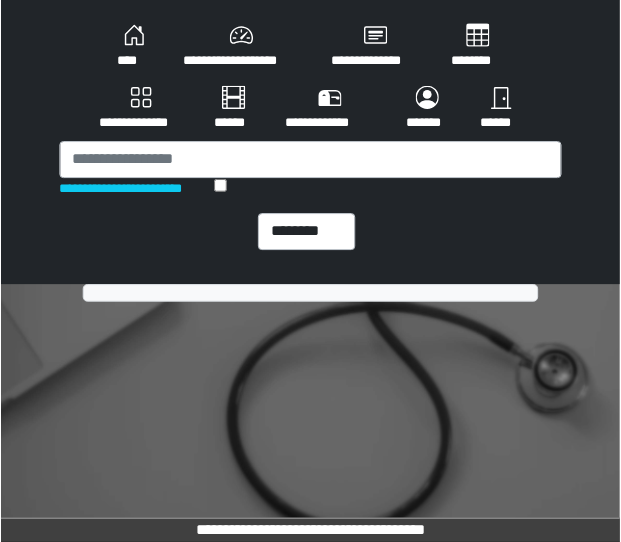 scroll, scrollTop: 0, scrollLeft: 0, axis: both 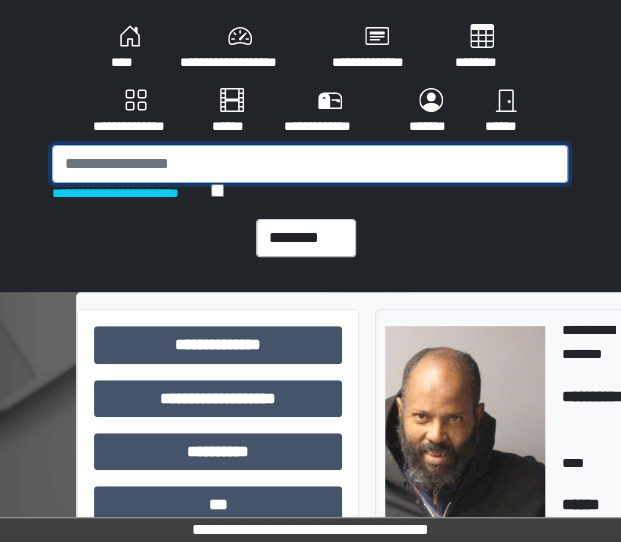 click at bounding box center (310, 164) 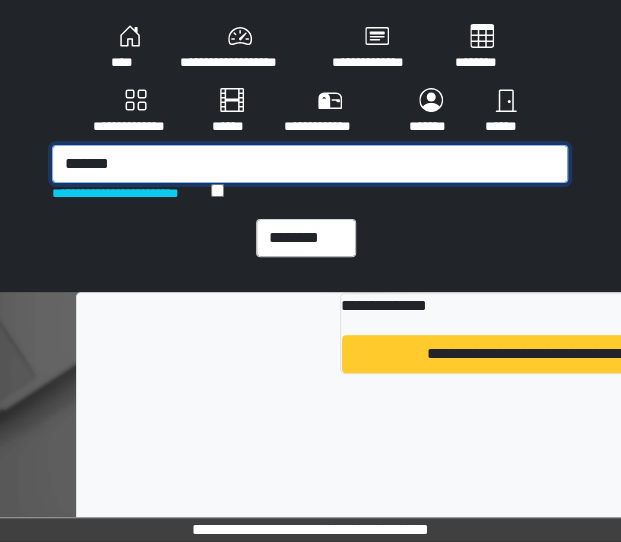 type on "*******" 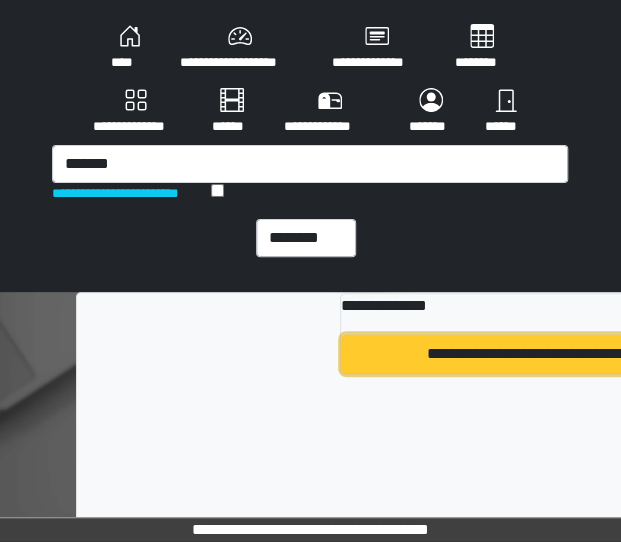 click on "**********" at bounding box center [668, 354] 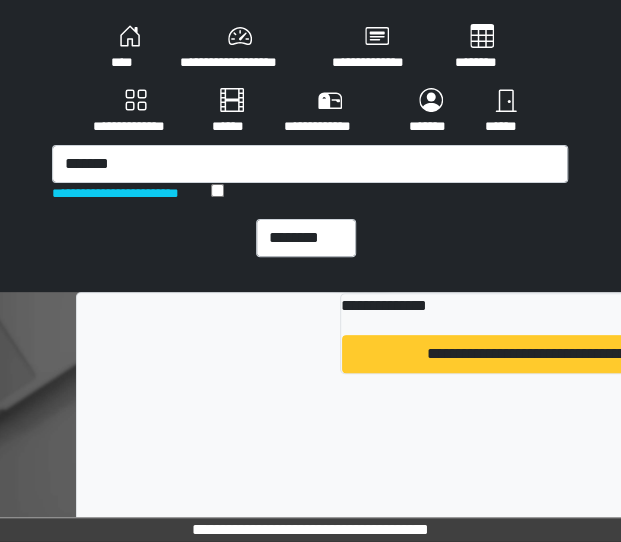 type 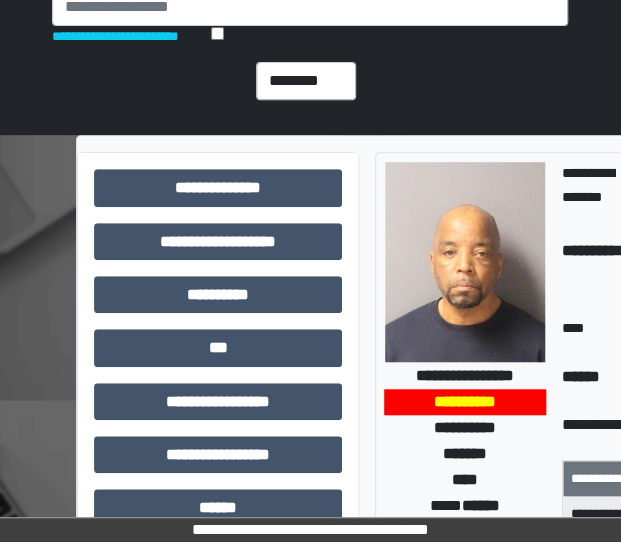 scroll, scrollTop: 156, scrollLeft: 0, axis: vertical 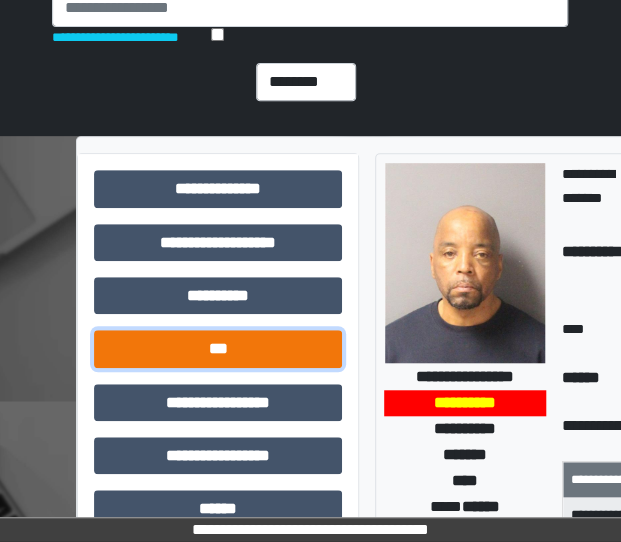 click on "***" at bounding box center (218, 348) 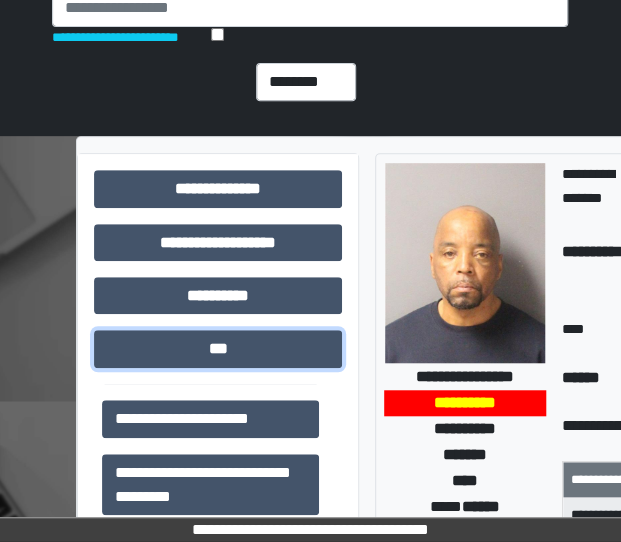 scroll, scrollTop: 380, scrollLeft: 0, axis: vertical 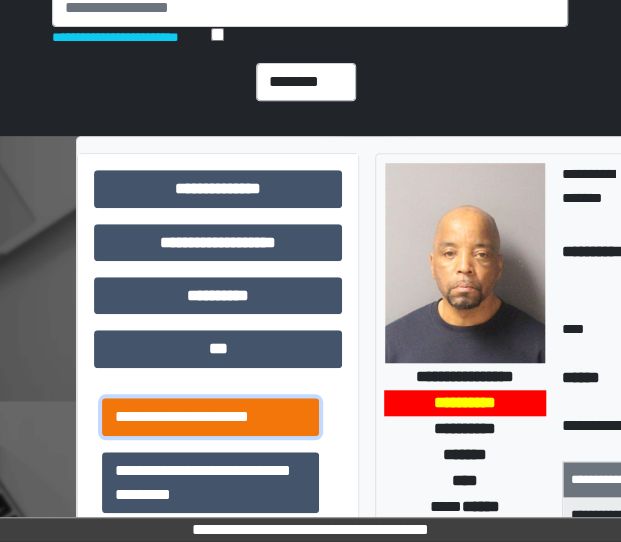 click on "**********" at bounding box center [210, 416] 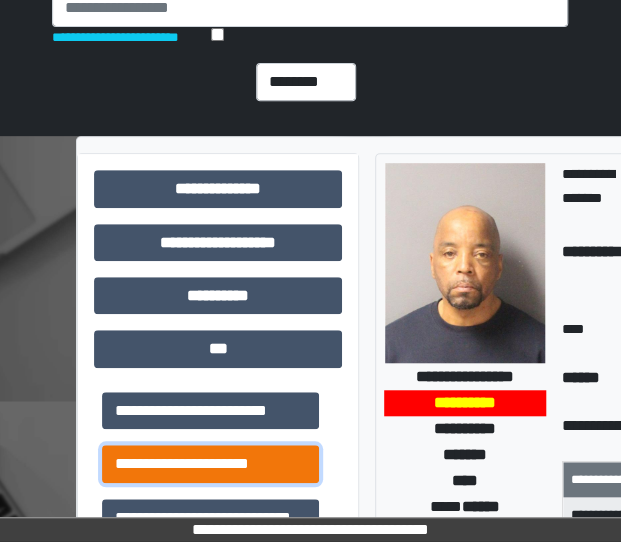 scroll, scrollTop: 320, scrollLeft: 0, axis: vertical 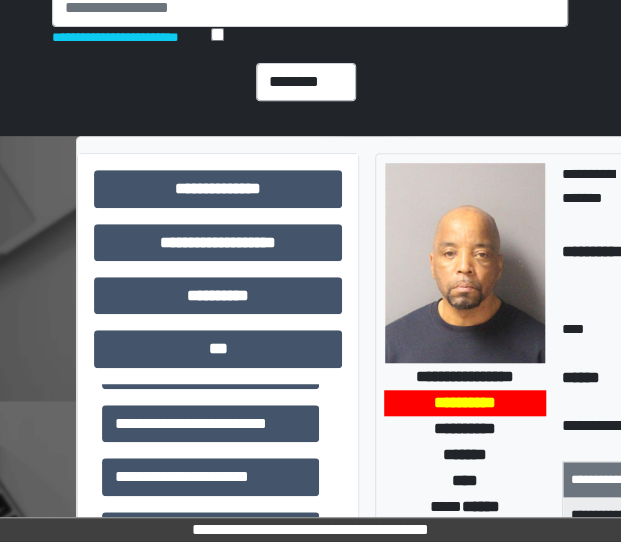 drag, startPoint x: 262, startPoint y: 434, endPoint x: 125, endPoint y: 100, distance: 361.00555 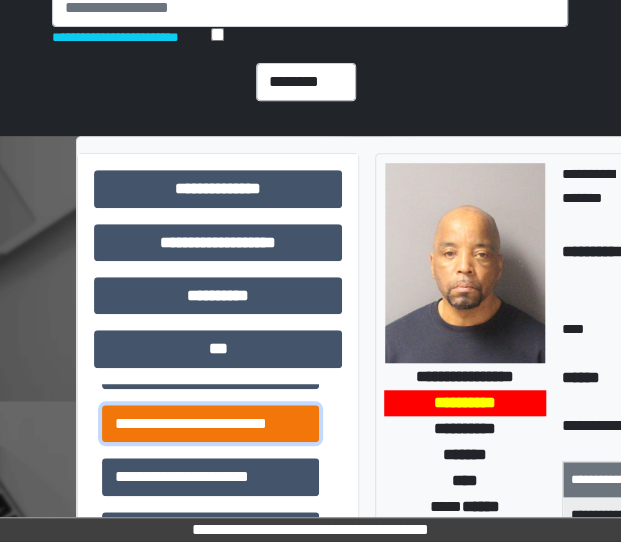 click on "**********" at bounding box center [210, 423] 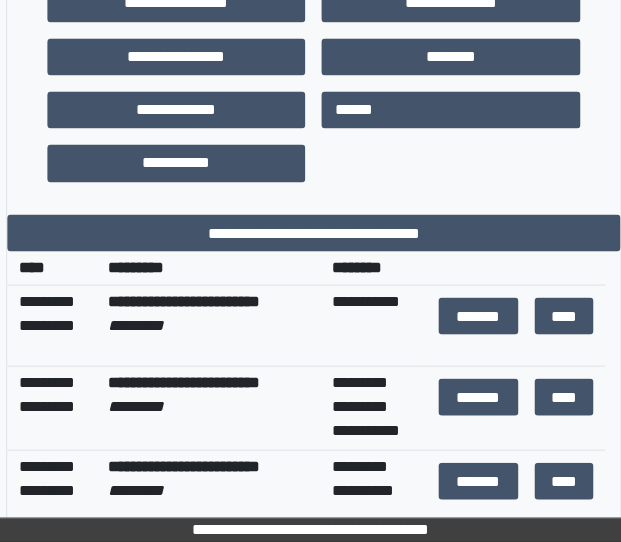 scroll, scrollTop: 782, scrollLeft: 369, axis: both 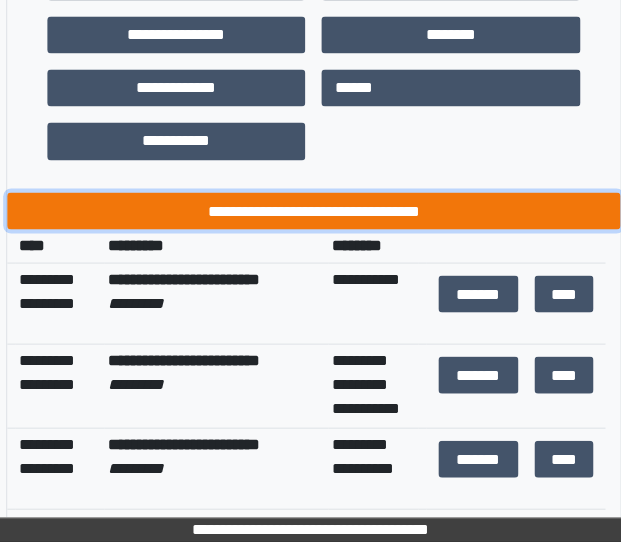 click on "**********" at bounding box center (314, 210) 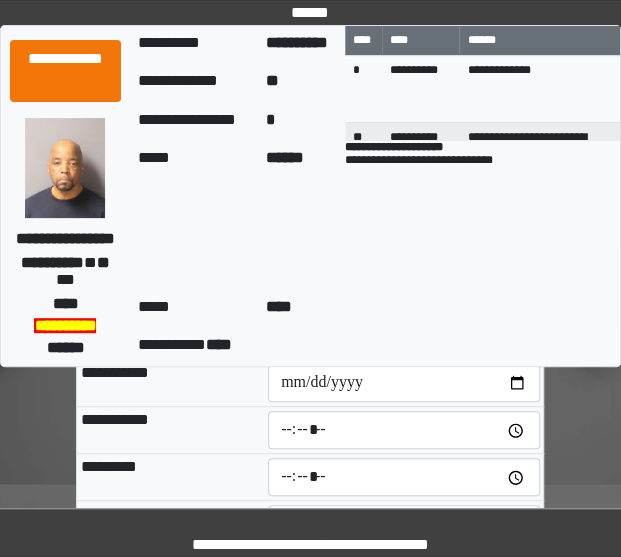 scroll, scrollTop: 72, scrollLeft: 0, axis: vertical 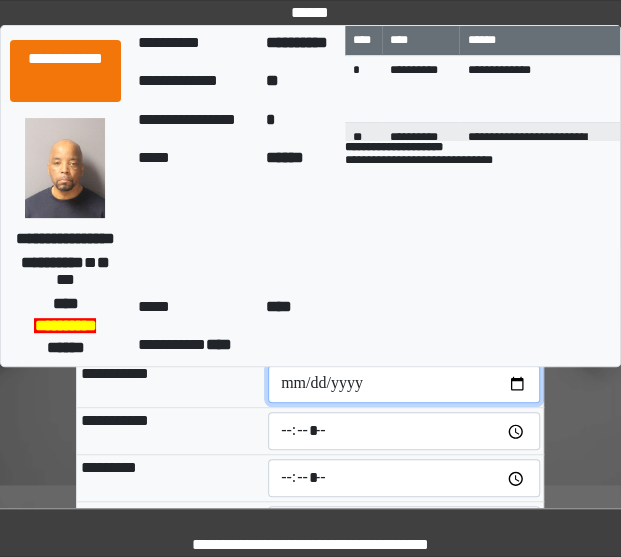 click at bounding box center [404, 384] 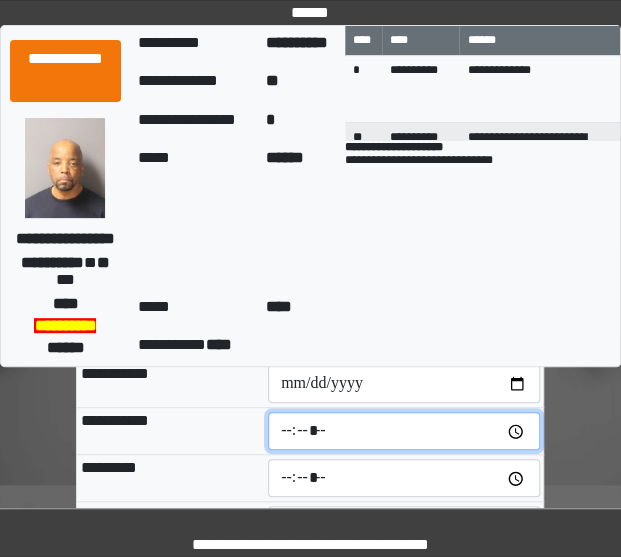 click at bounding box center (404, 431) 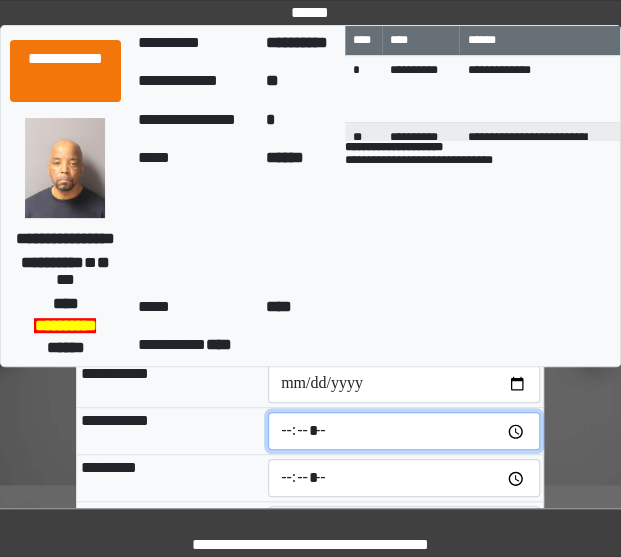 type on "*****" 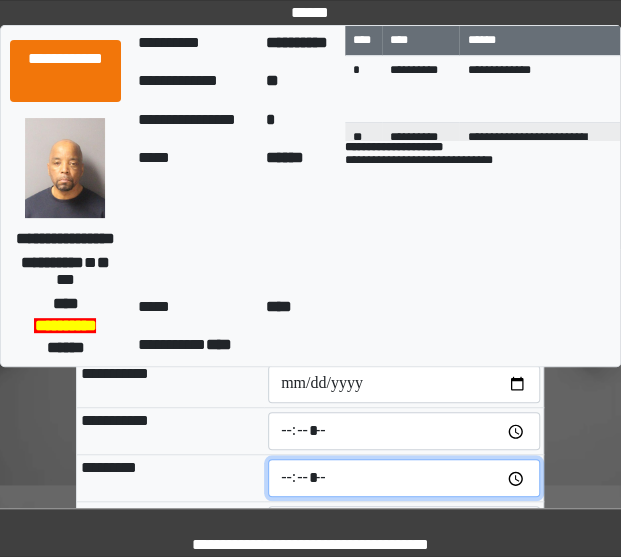 click at bounding box center [404, 478] 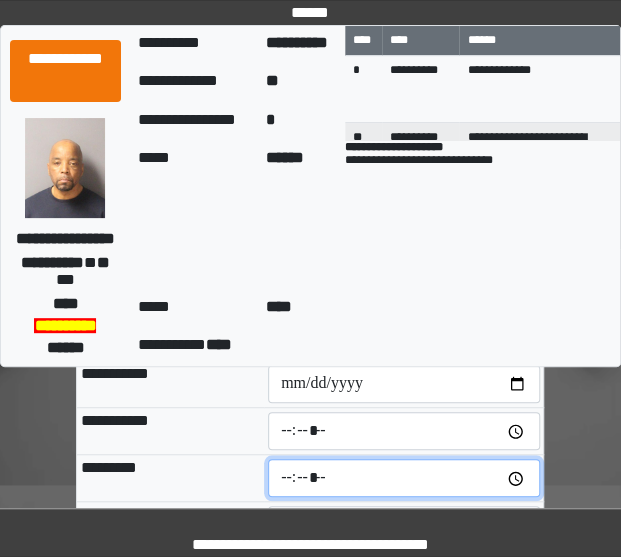 type on "*****" 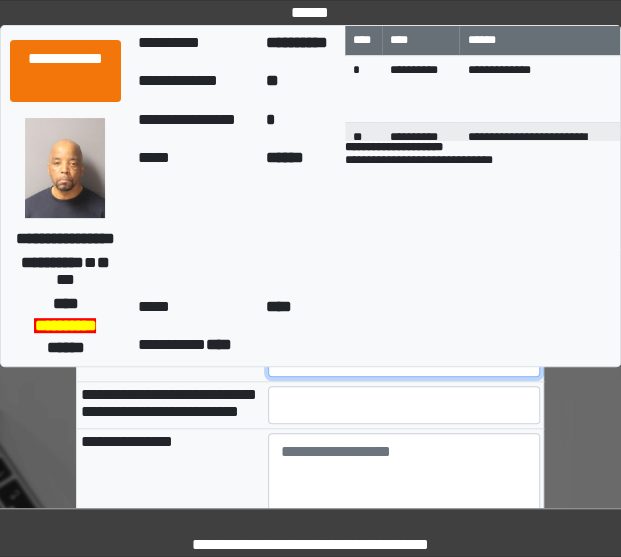 scroll, scrollTop: 185, scrollLeft: 0, axis: vertical 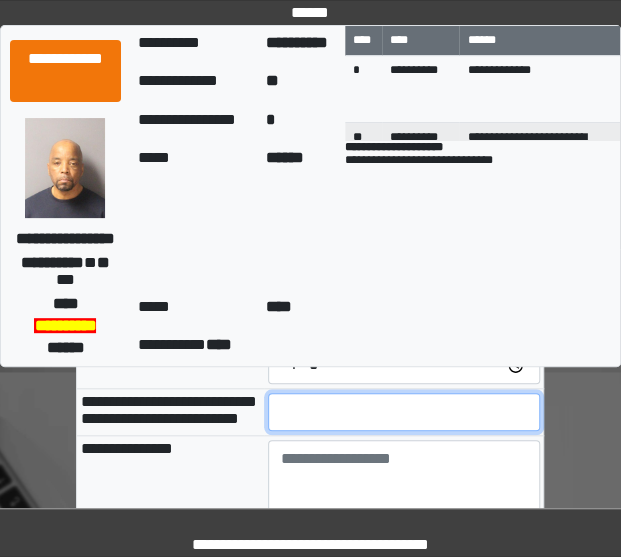 click at bounding box center (404, 412) 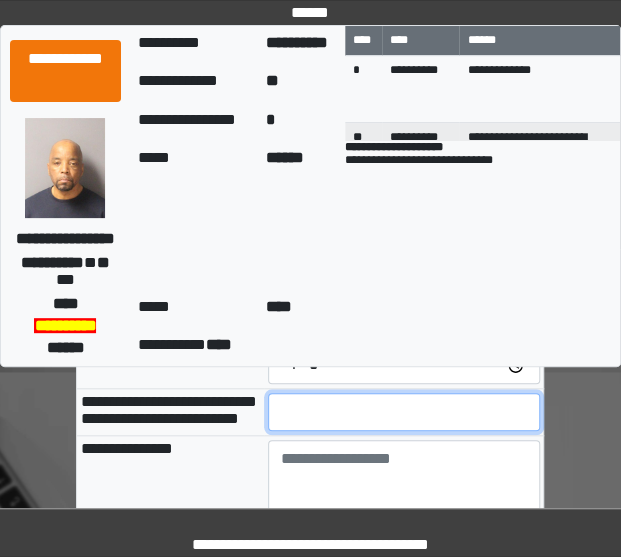 type on "**" 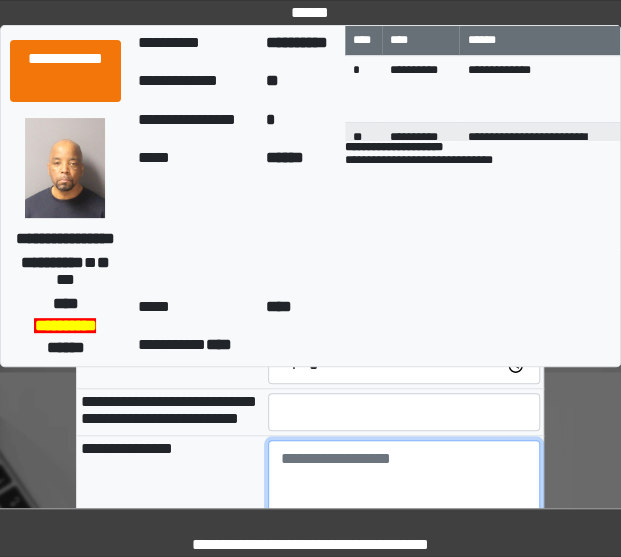 click at bounding box center (404, 495) 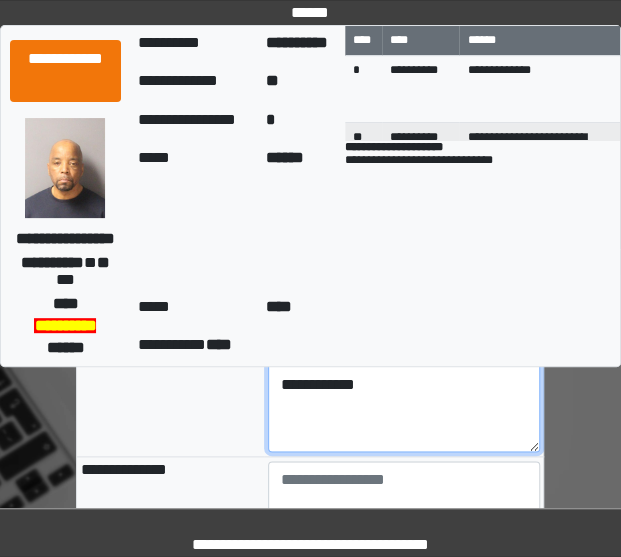scroll, scrollTop: 403, scrollLeft: 0, axis: vertical 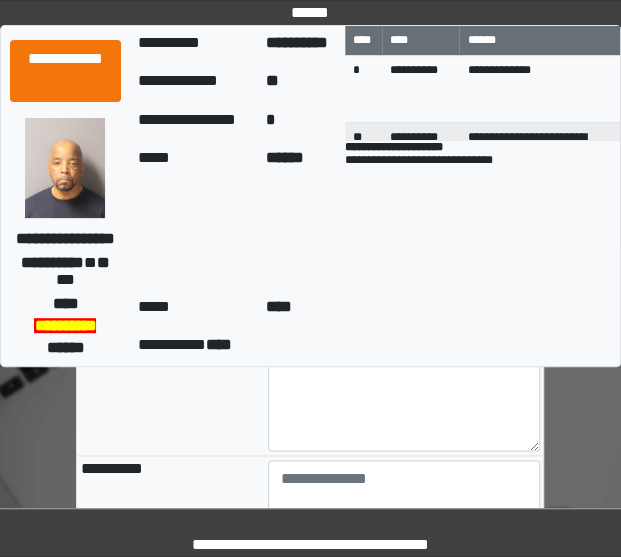 type on "**********" 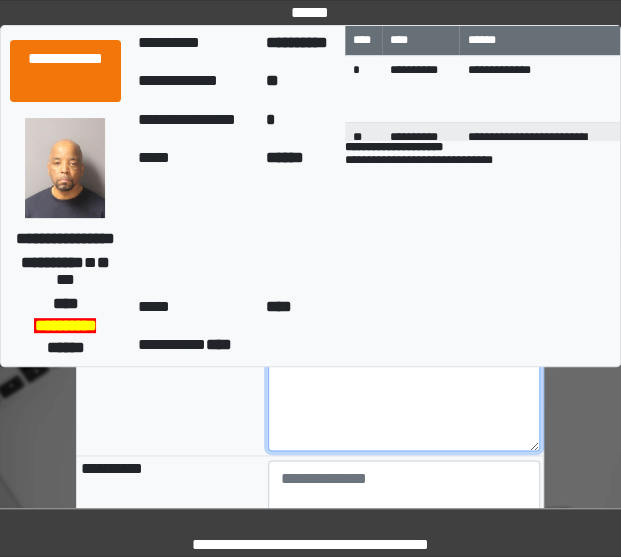 click at bounding box center [404, 396] 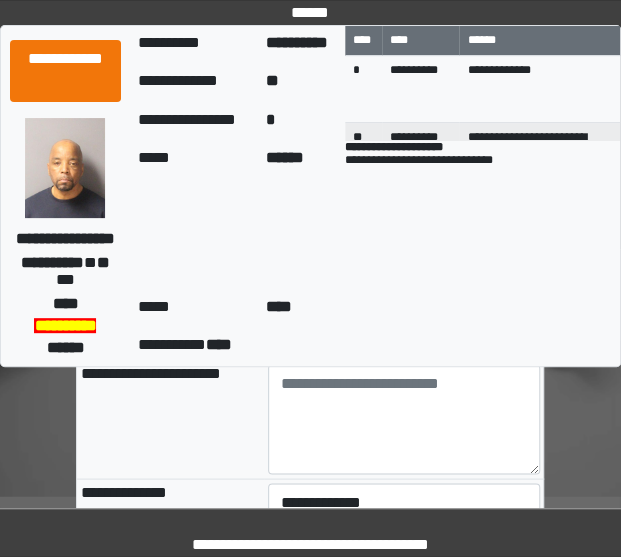 scroll, scrollTop: 617, scrollLeft: 0, axis: vertical 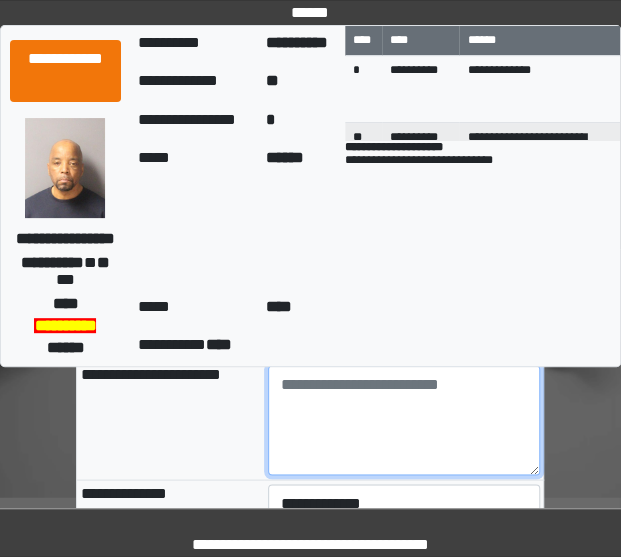 click at bounding box center (404, 420) 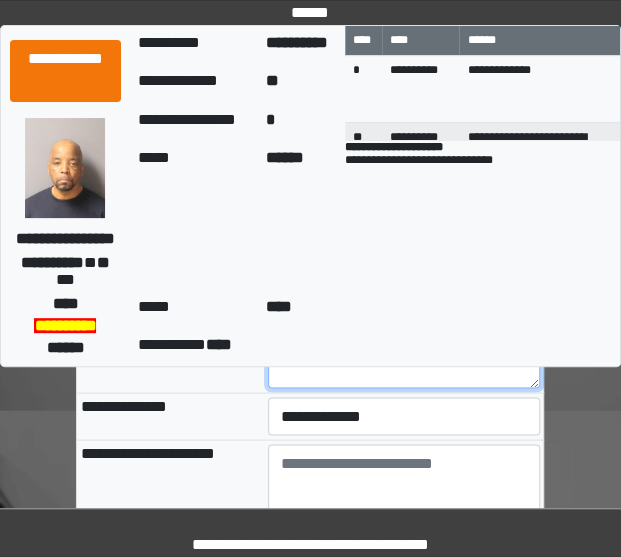 scroll, scrollTop: 703, scrollLeft: 0, axis: vertical 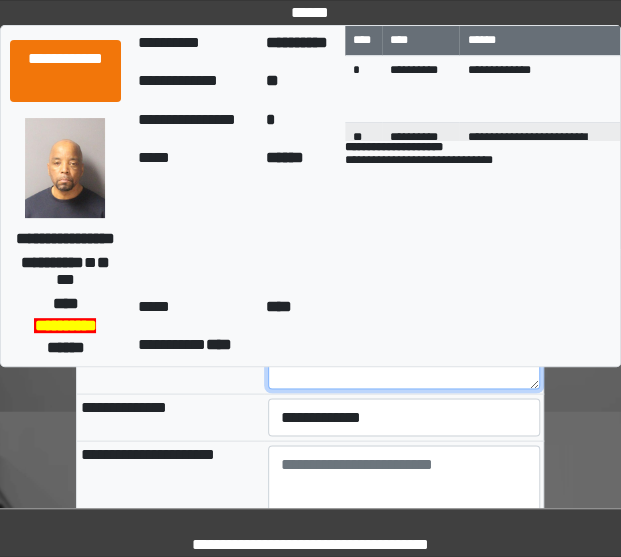 type on "*" 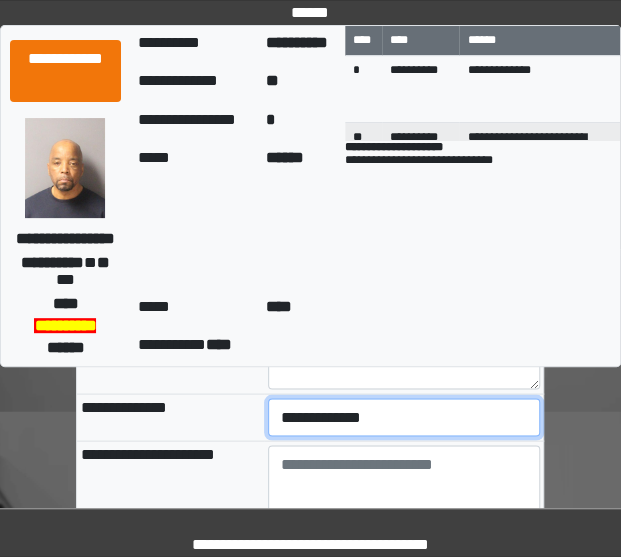 click on "**********" at bounding box center (404, 417) 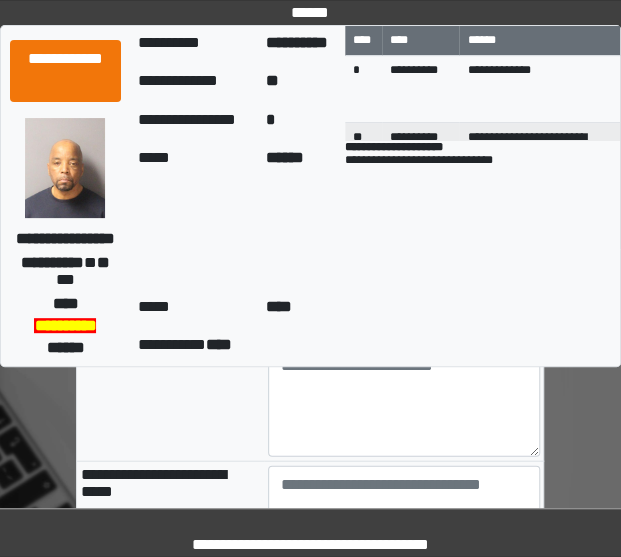 scroll, scrollTop: 803, scrollLeft: 0, axis: vertical 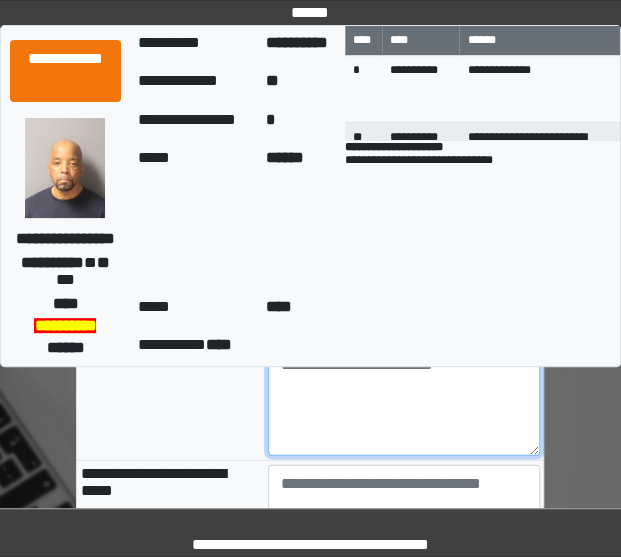 click at bounding box center [404, 400] 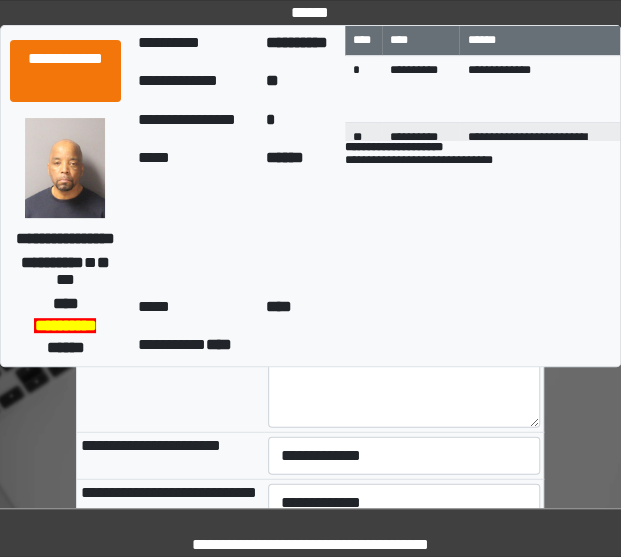 scroll, scrollTop: 1025, scrollLeft: 0, axis: vertical 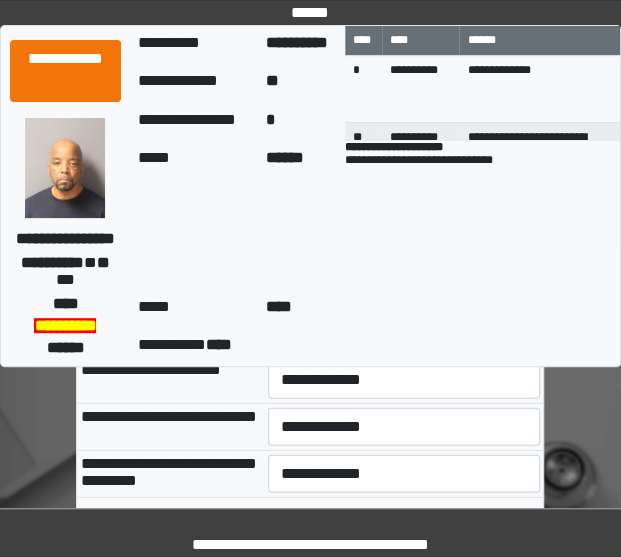 type on "**********" 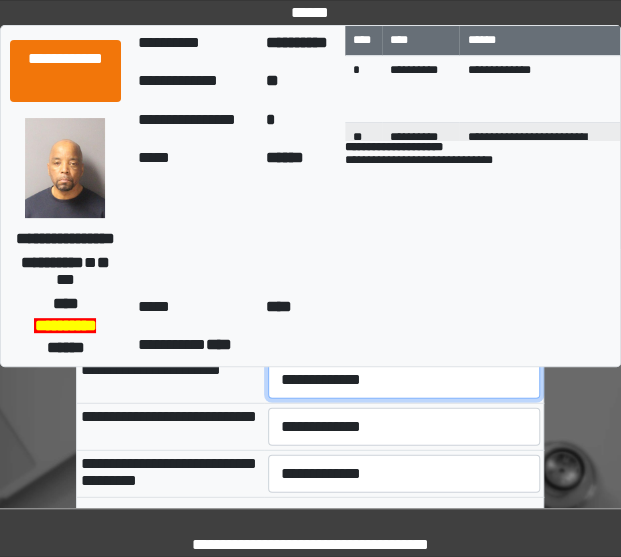 click on "**********" at bounding box center [404, 380] 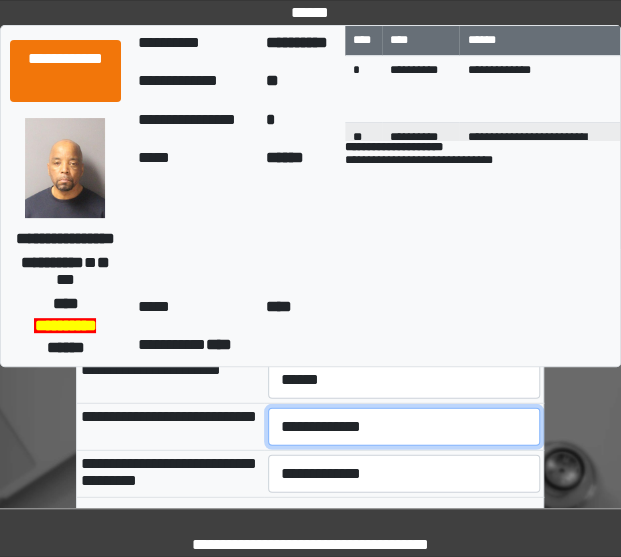 click on "**********" at bounding box center (404, 427) 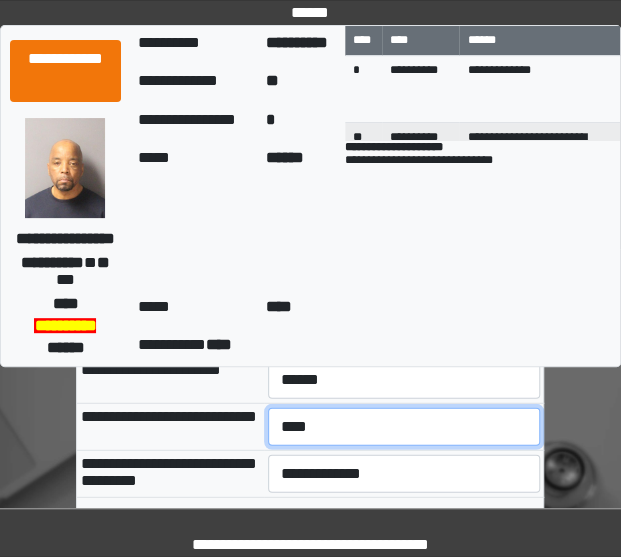 scroll, scrollTop: 1065, scrollLeft: 0, axis: vertical 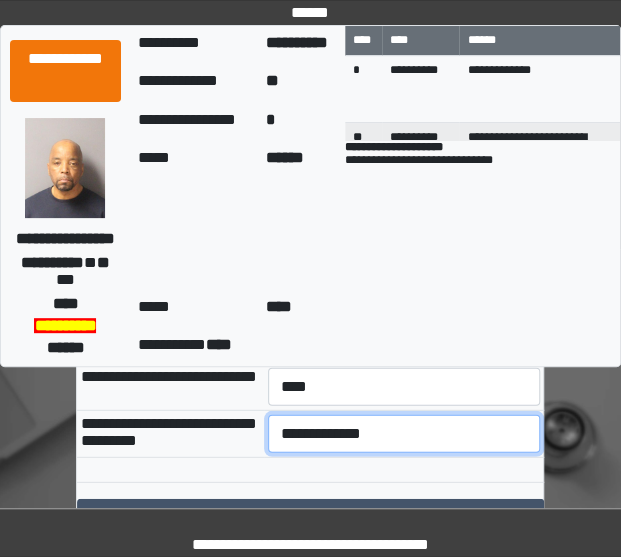 click on "**********" at bounding box center [404, 434] 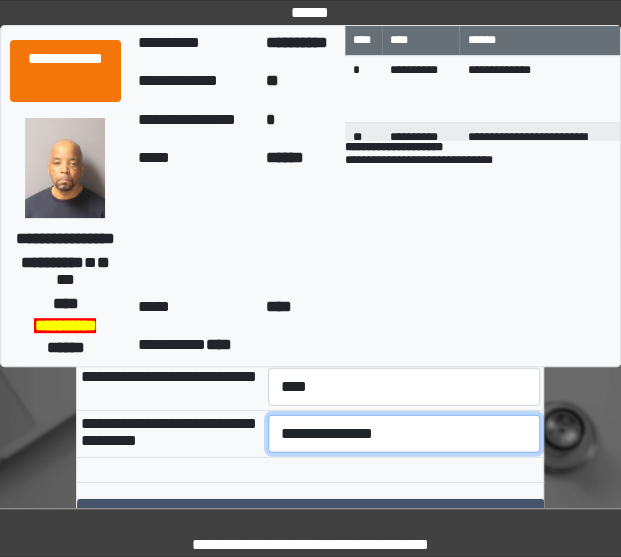 click on "**********" at bounding box center (404, 434) 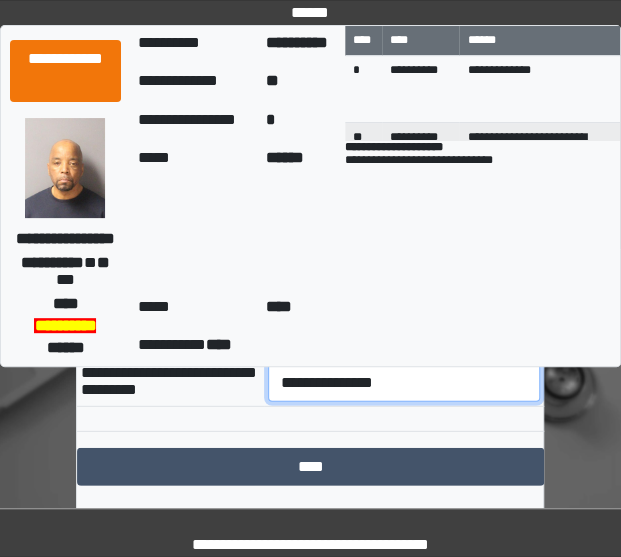 scroll, scrollTop: 1186, scrollLeft: 0, axis: vertical 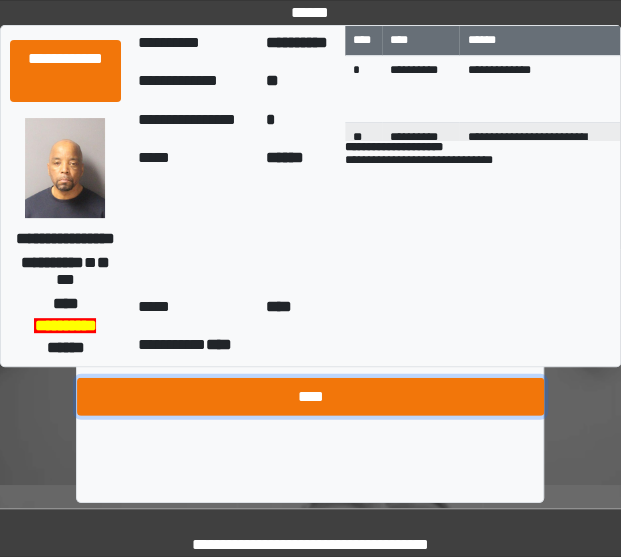 click on "****" at bounding box center [310, 397] 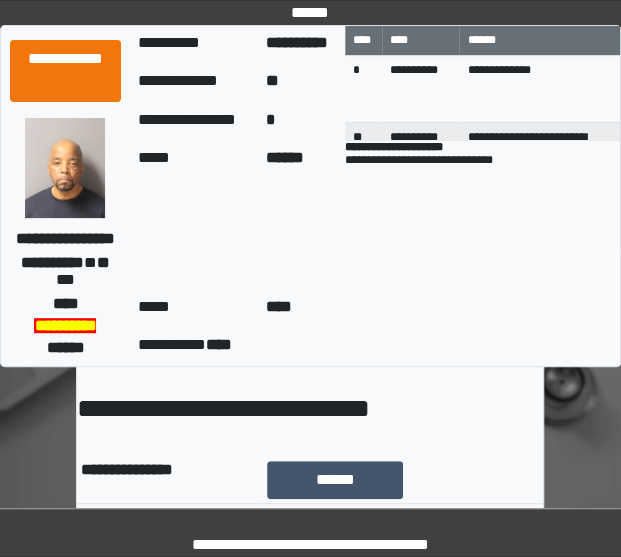 scroll, scrollTop: 26, scrollLeft: 0, axis: vertical 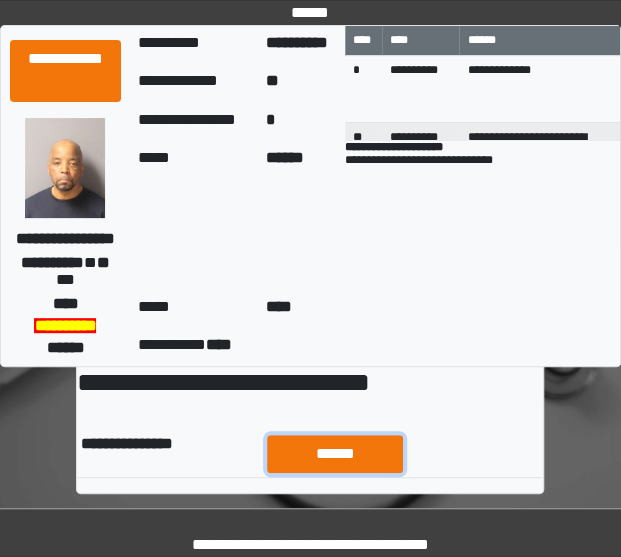 click on "******" at bounding box center [335, 453] 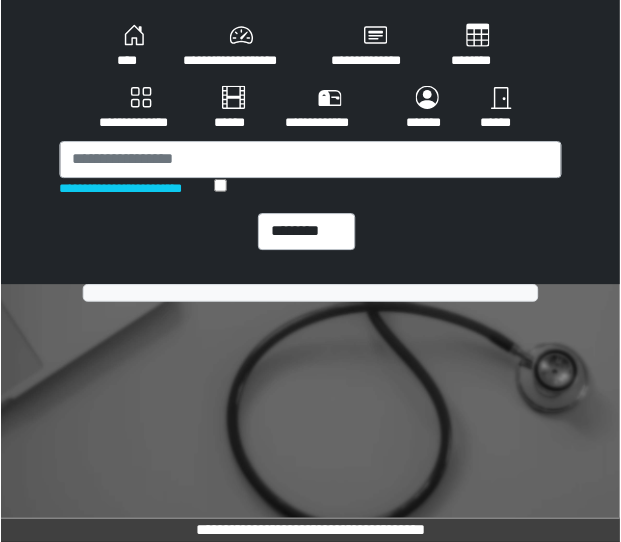 scroll, scrollTop: 0, scrollLeft: 0, axis: both 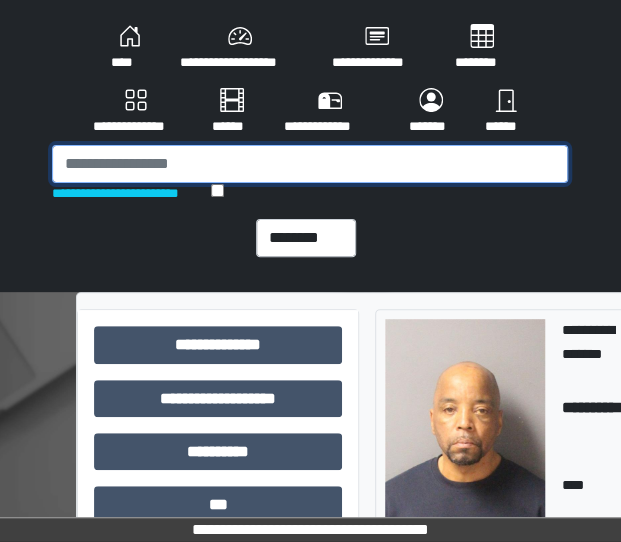click at bounding box center (310, 164) 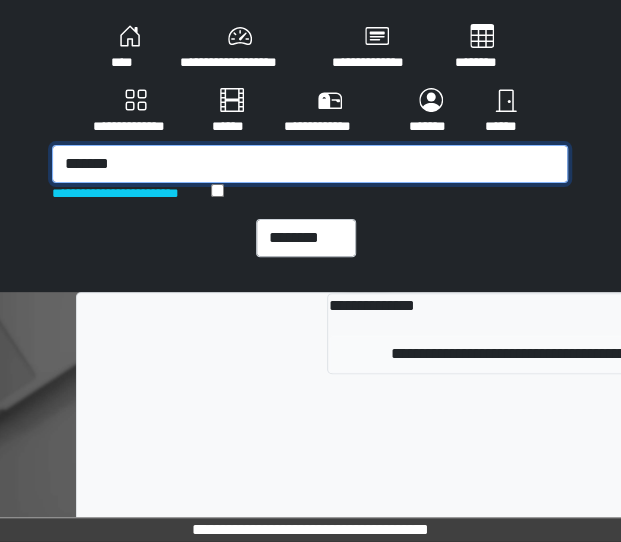 type on "*******" 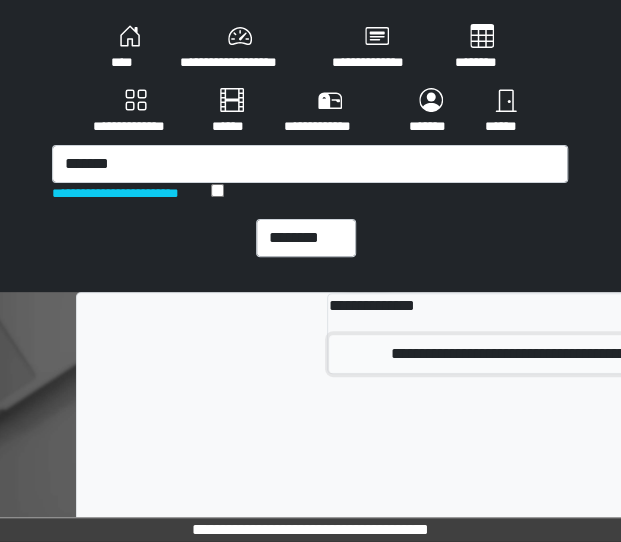 click on "**********" at bounding box center [577, 354] 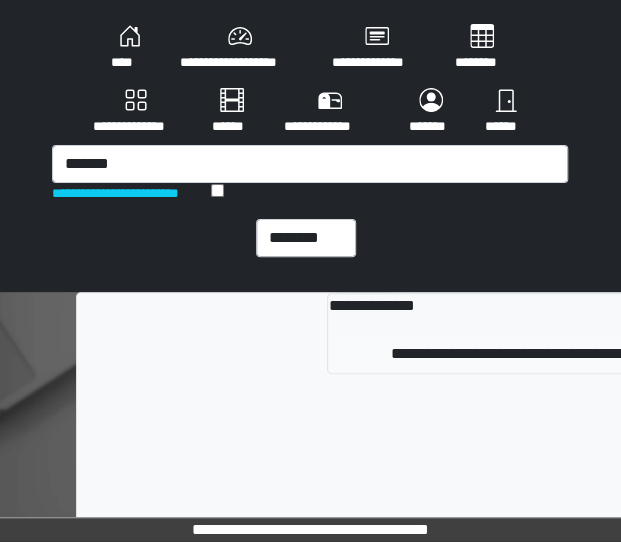 type 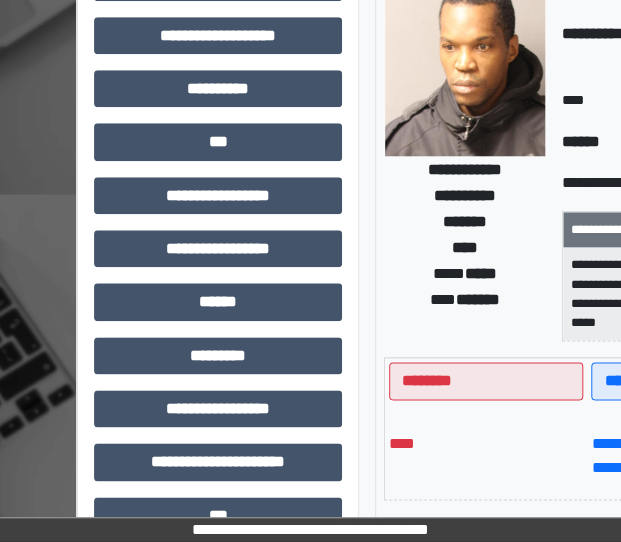scroll, scrollTop: 362, scrollLeft: 0, axis: vertical 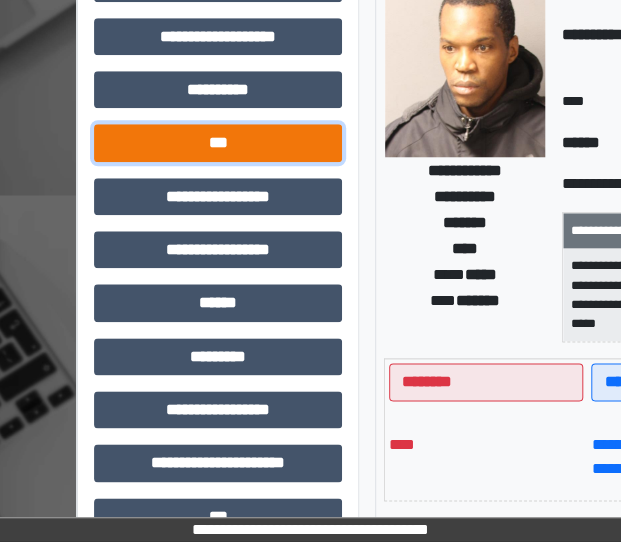 click on "***" at bounding box center [218, 142] 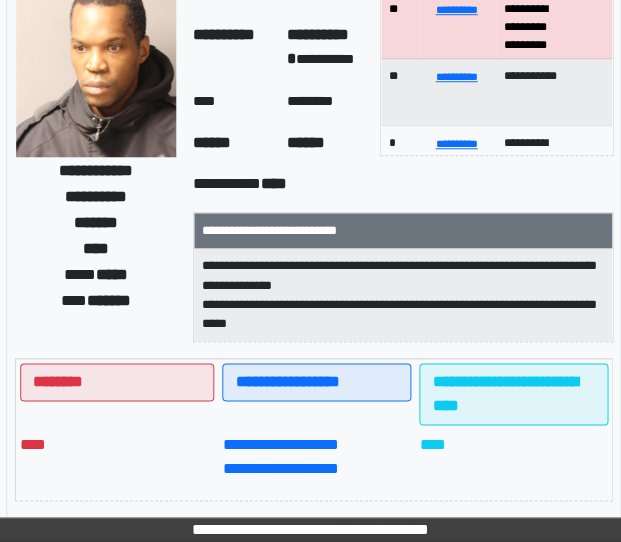 scroll, scrollTop: 362, scrollLeft: 0, axis: vertical 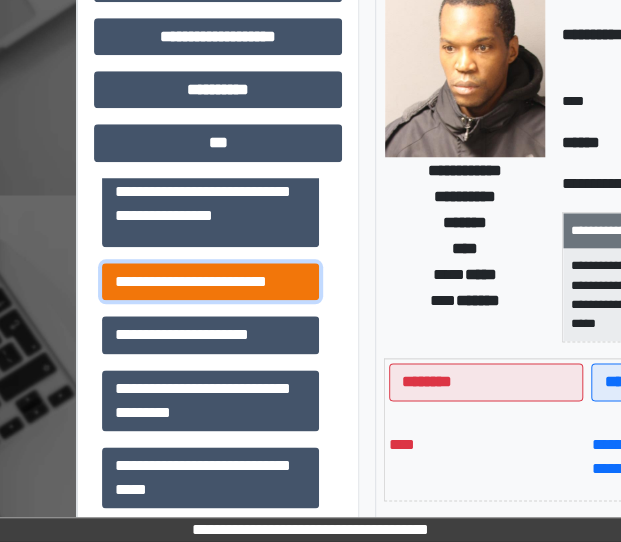 click on "**********" at bounding box center [210, 281] 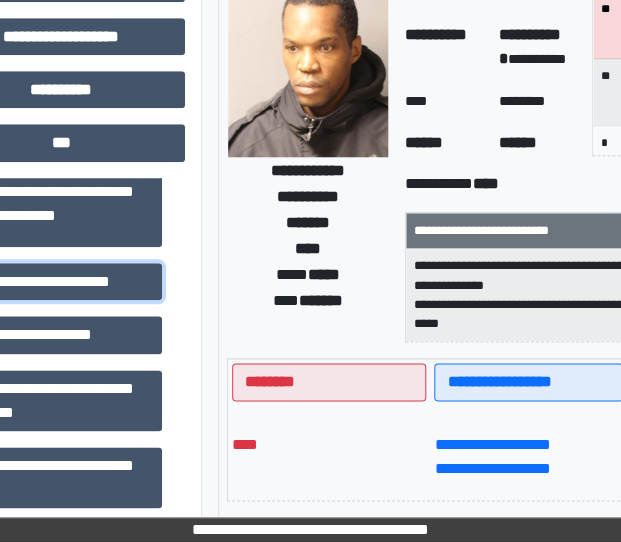 scroll, scrollTop: 732, scrollLeft: 157, axis: both 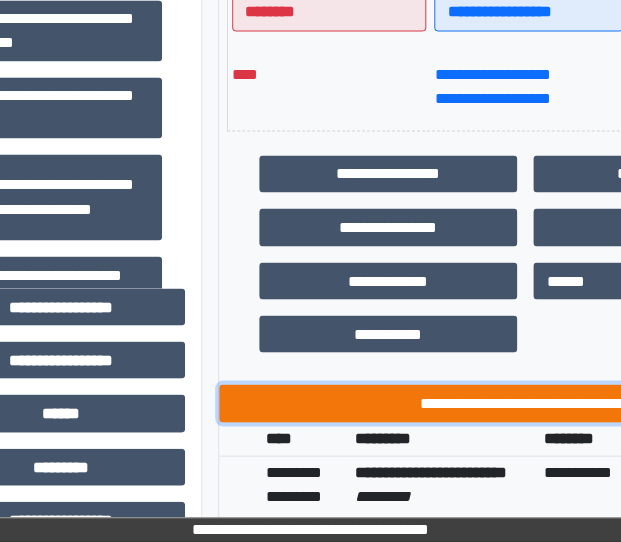 click on "**********" at bounding box center [526, 402] 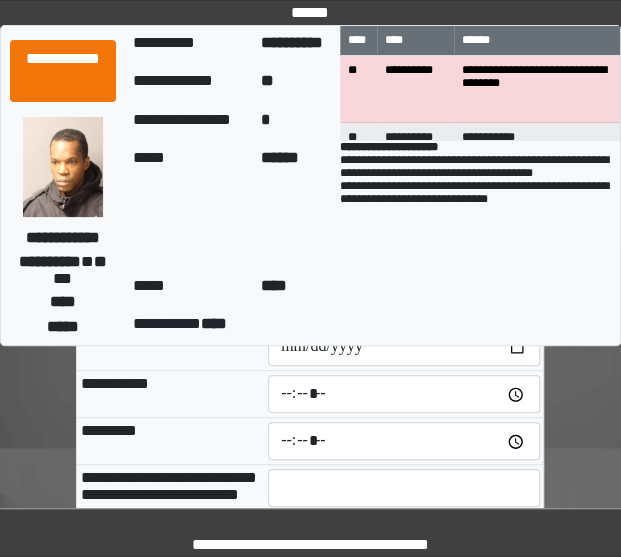 scroll, scrollTop: 73, scrollLeft: 0, axis: vertical 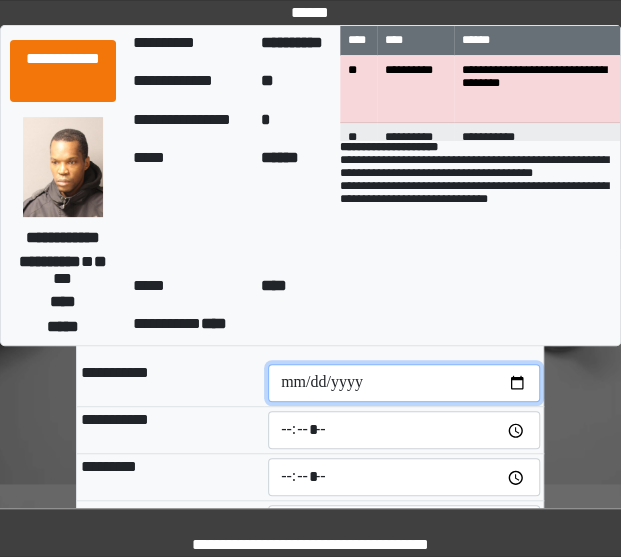 click at bounding box center (404, 383) 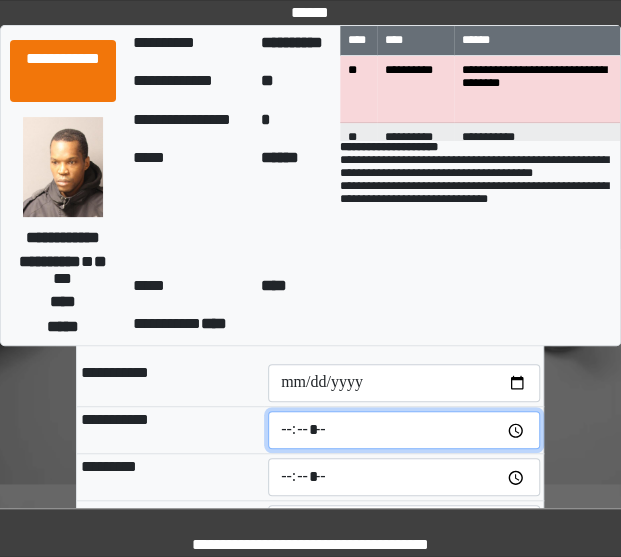 click at bounding box center [404, 430] 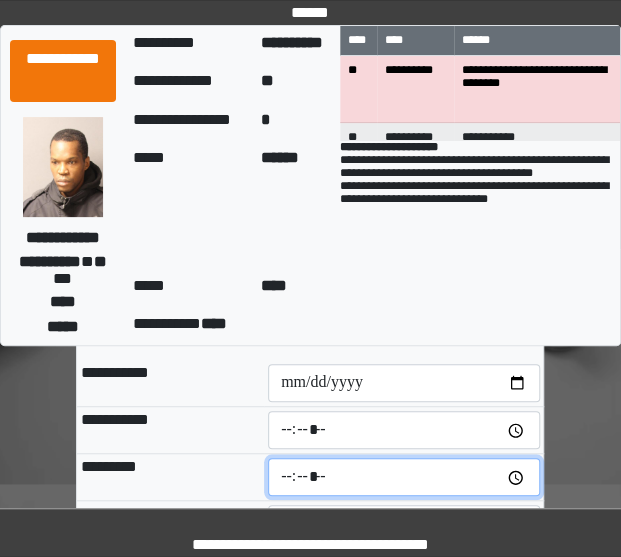 click at bounding box center [404, 477] 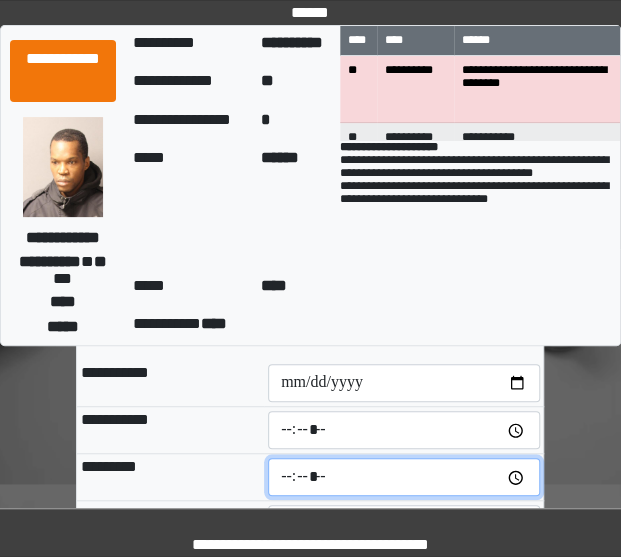 type on "*****" 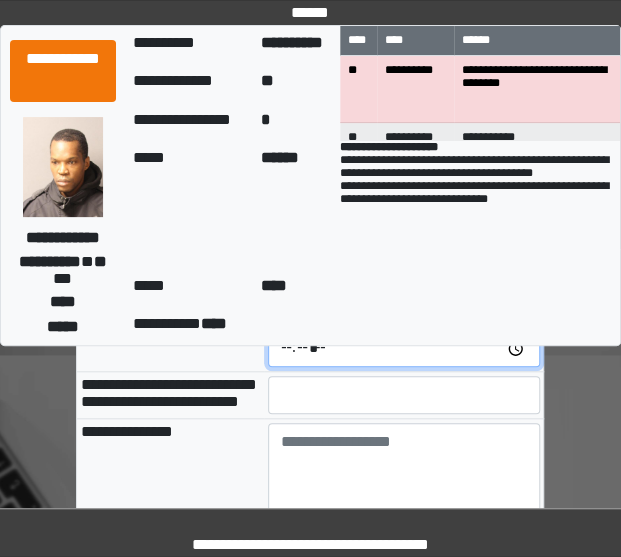 scroll, scrollTop: 203, scrollLeft: 0, axis: vertical 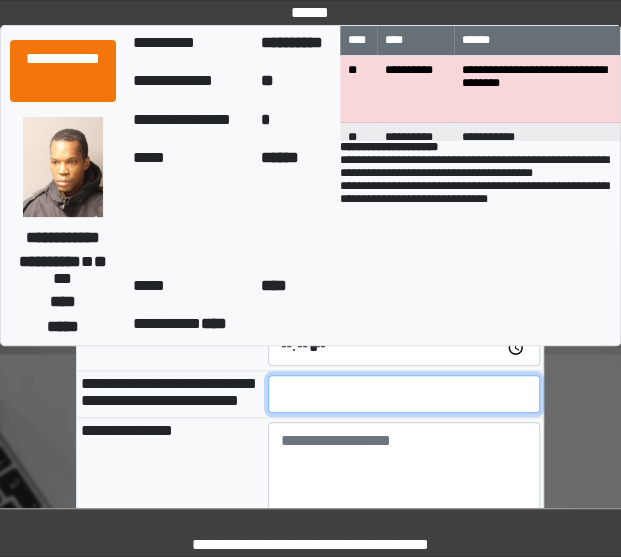 click at bounding box center [404, 394] 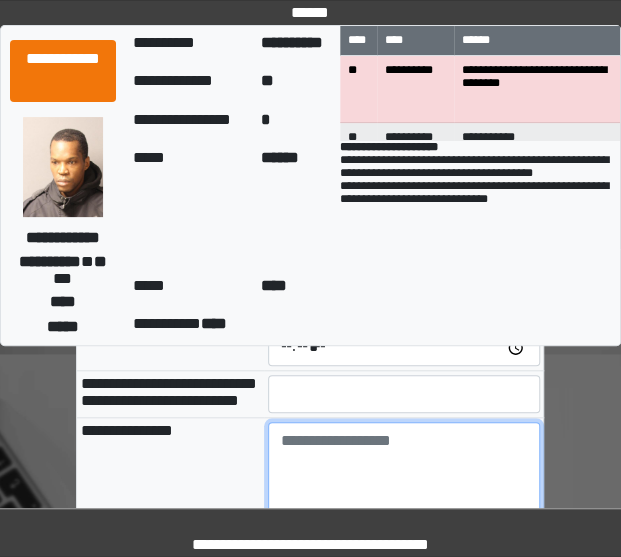 click at bounding box center [404, 477] 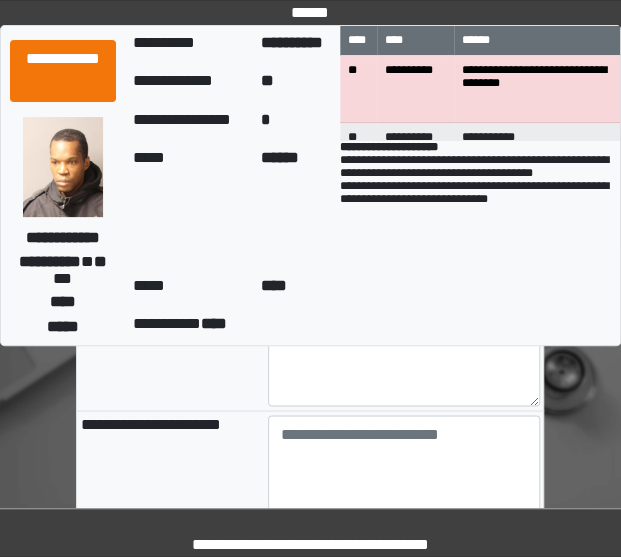 scroll, scrollTop: 566, scrollLeft: 0, axis: vertical 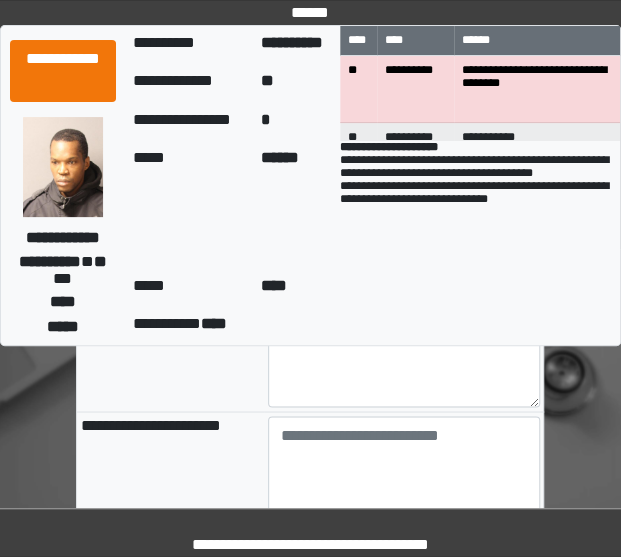 type on "**********" 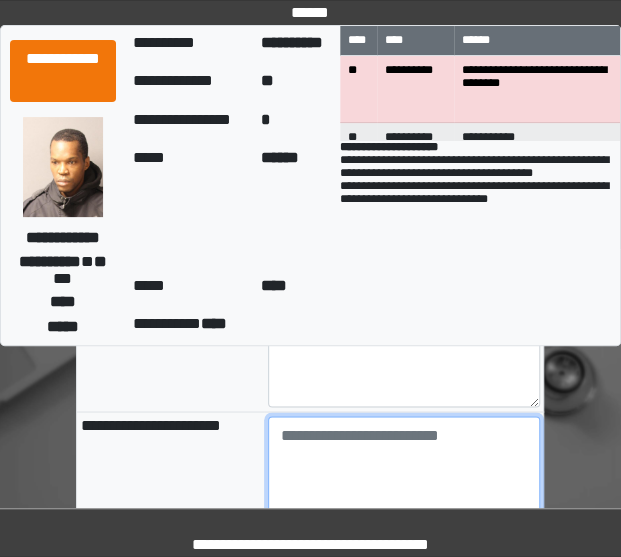 click at bounding box center (404, 471) 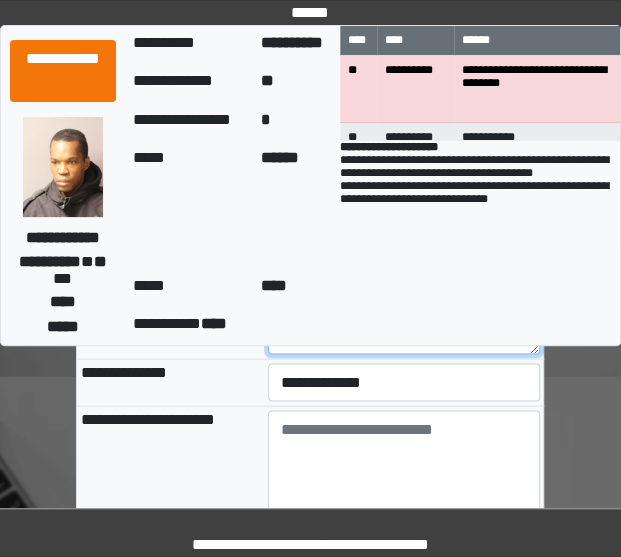 scroll, scrollTop: 737, scrollLeft: 0, axis: vertical 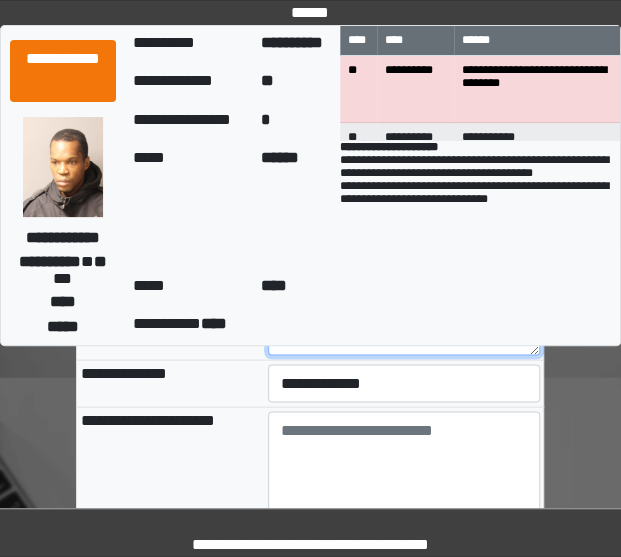 type on "*" 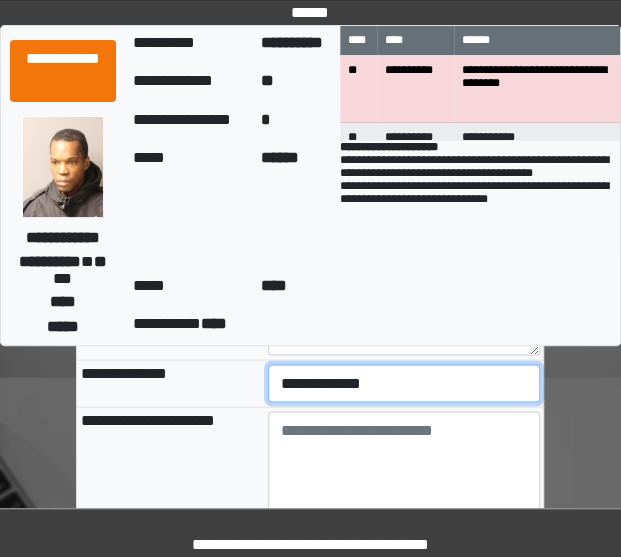 click on "**********" at bounding box center [404, 383] 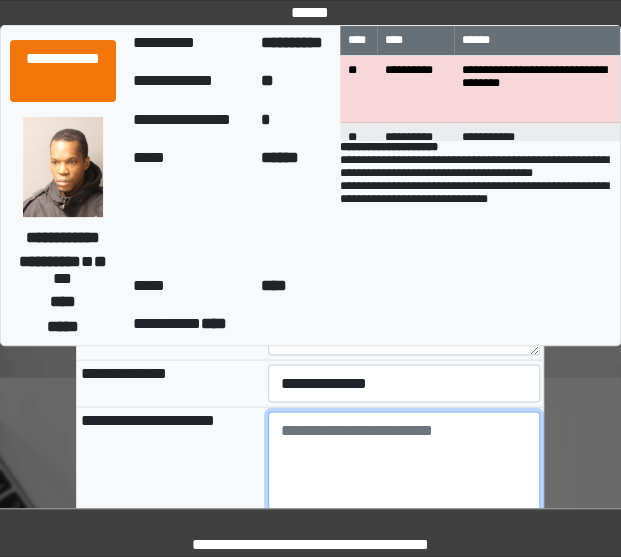 click at bounding box center (404, 466) 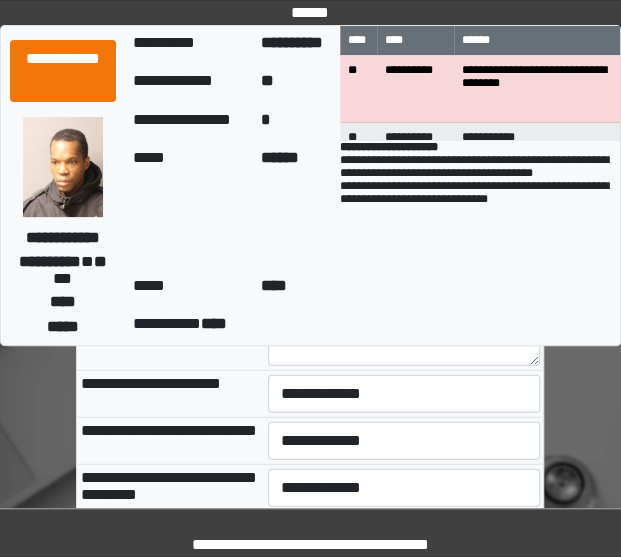 scroll, scrollTop: 1012, scrollLeft: 0, axis: vertical 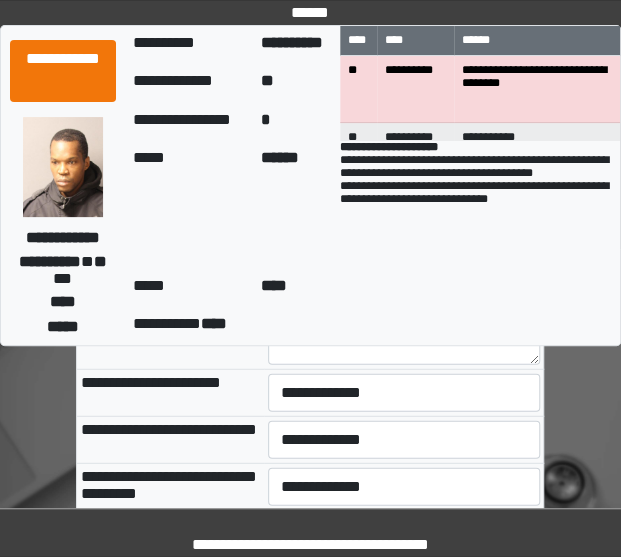 type on "**********" 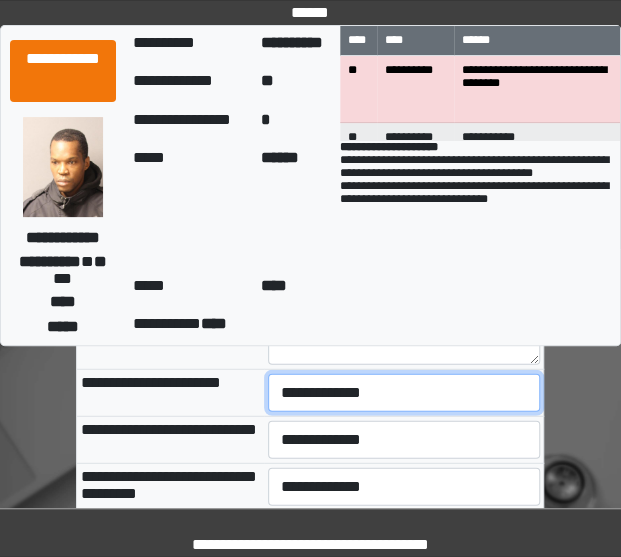 click on "**********" at bounding box center [404, 393] 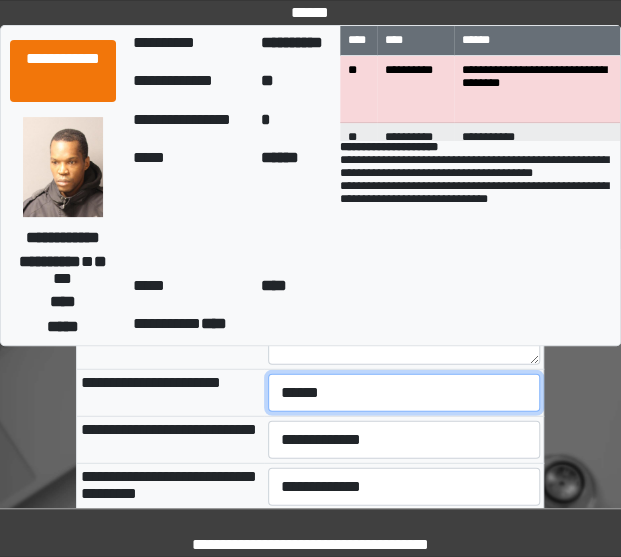 click on "**********" at bounding box center (404, 393) 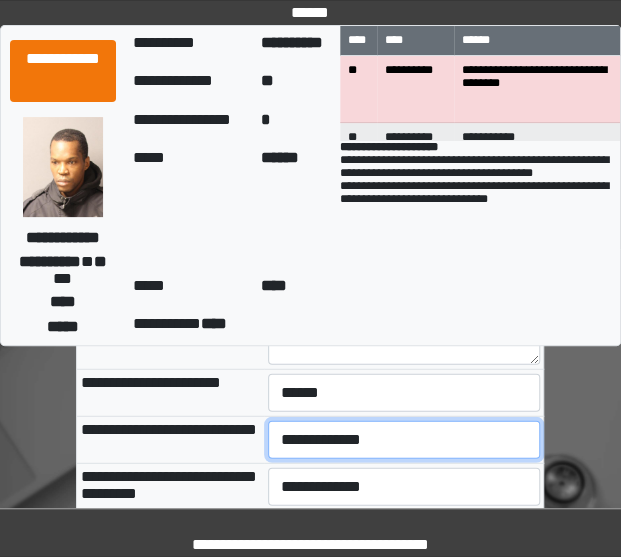 click on "**********" at bounding box center (404, 440) 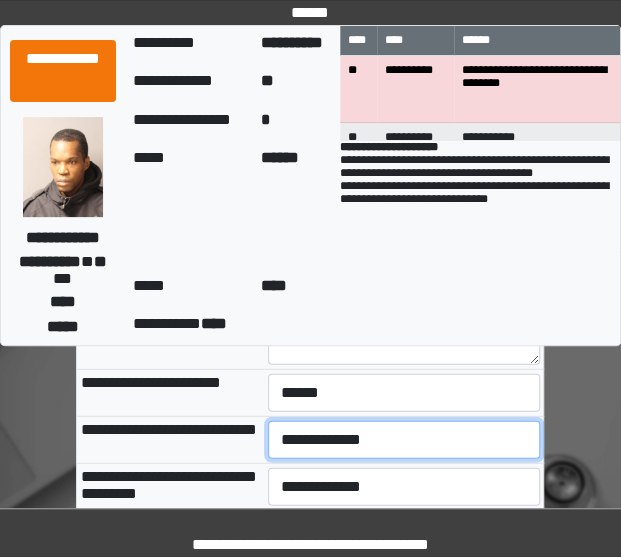 click on "**********" at bounding box center (404, 440) 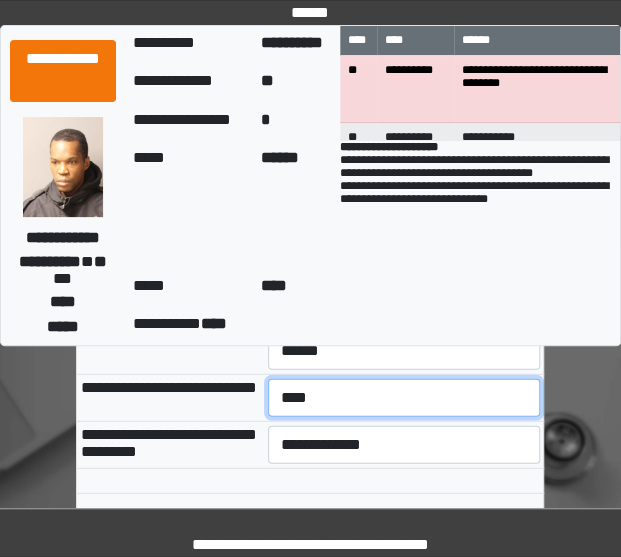 scroll, scrollTop: 1058, scrollLeft: 0, axis: vertical 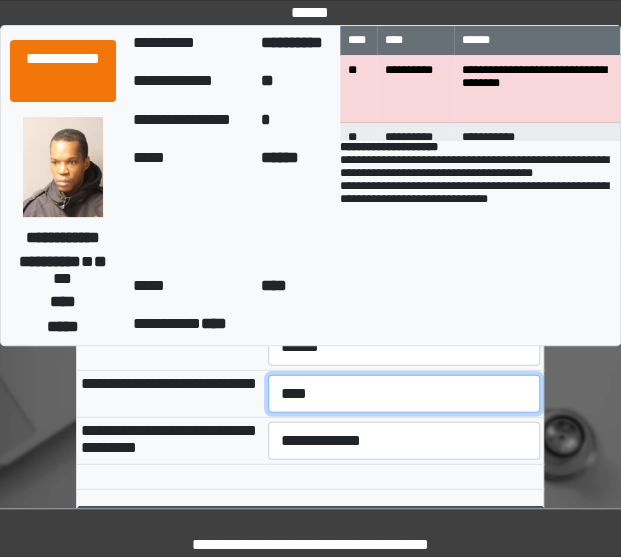 click on "**********" at bounding box center [404, 394] 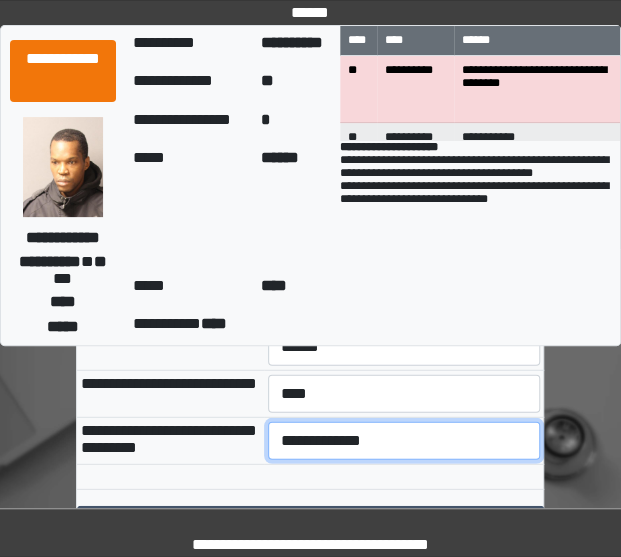 click on "**********" at bounding box center [404, 441] 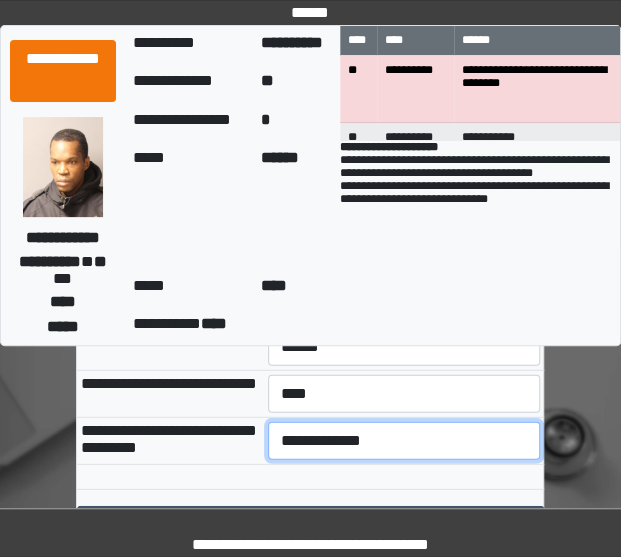 select on "***" 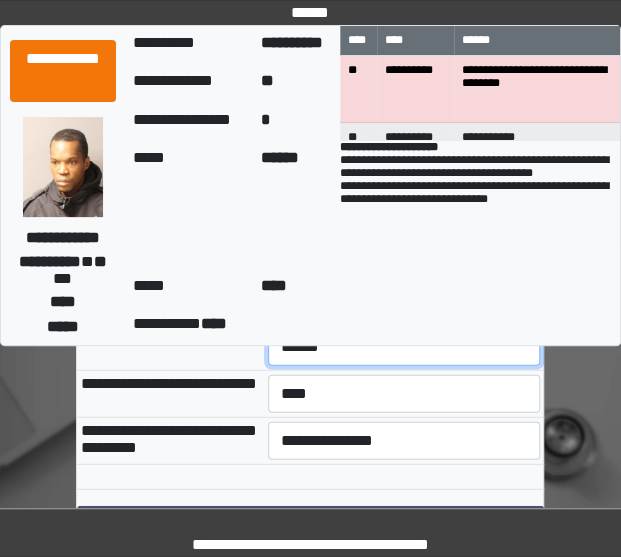 click on "**********" at bounding box center [404, 347] 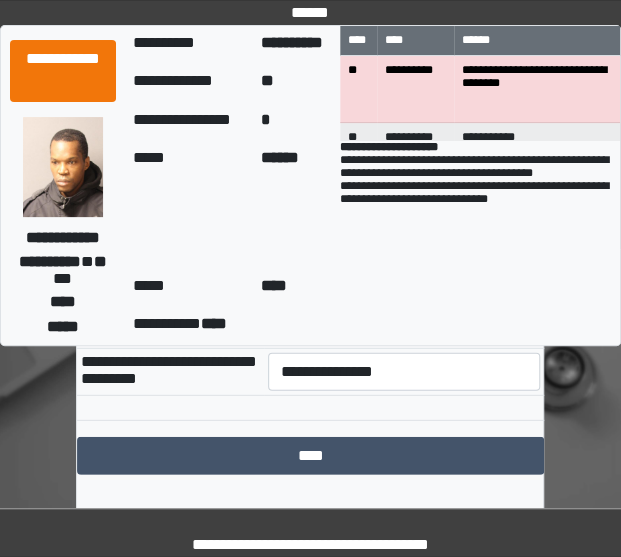 scroll, scrollTop: 1195, scrollLeft: 0, axis: vertical 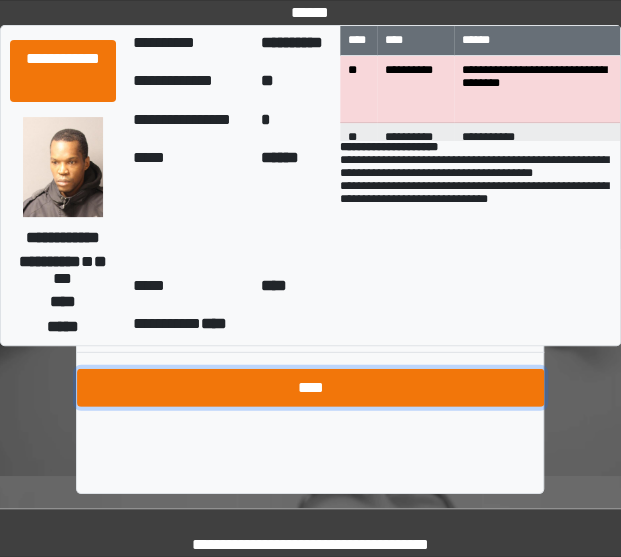 click on "****" at bounding box center [310, 388] 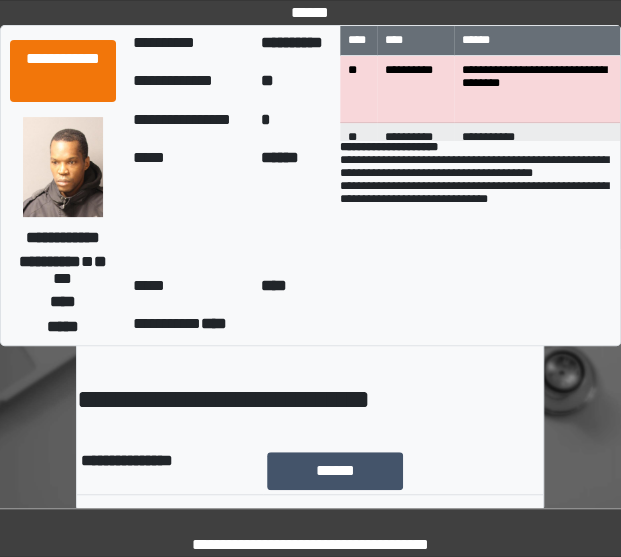 scroll, scrollTop: 26, scrollLeft: 0, axis: vertical 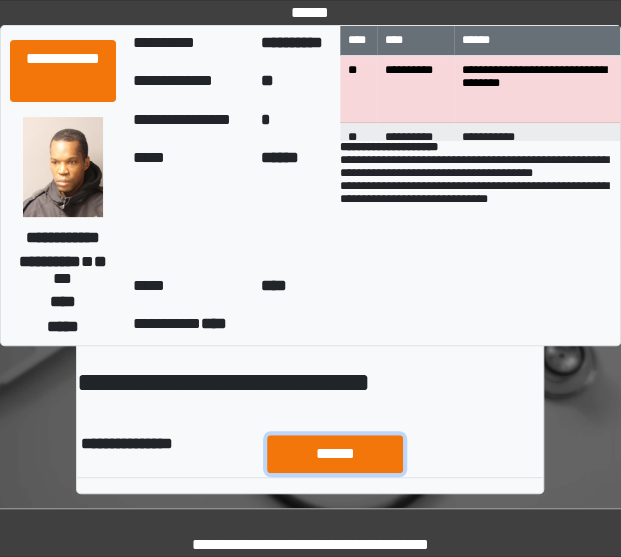 click on "******" at bounding box center [335, 453] 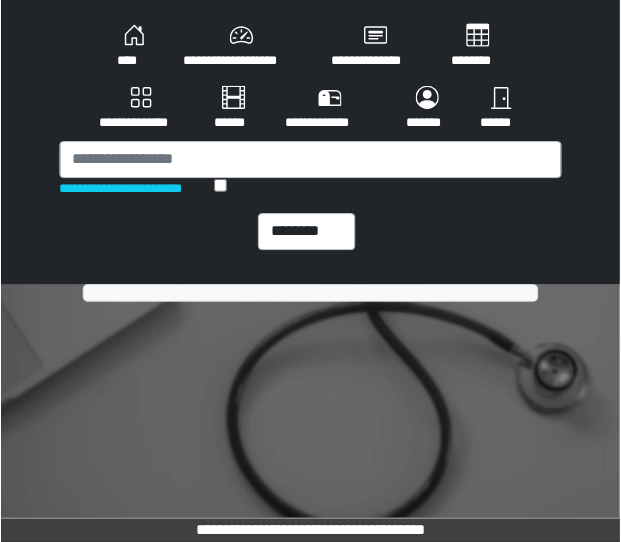 scroll, scrollTop: 0, scrollLeft: 0, axis: both 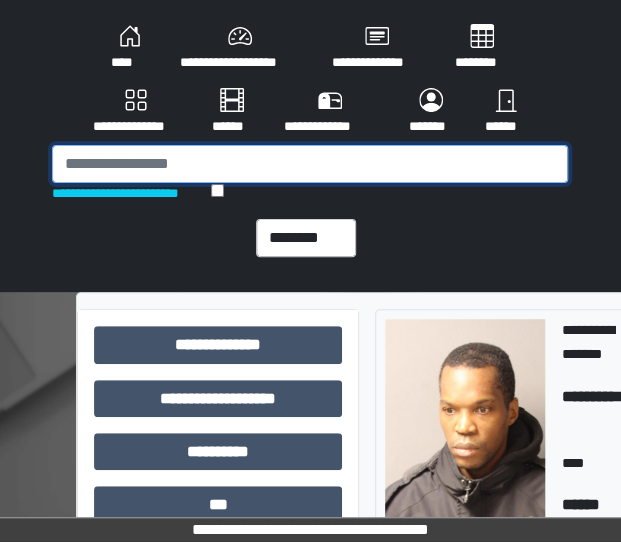 click at bounding box center [310, 164] 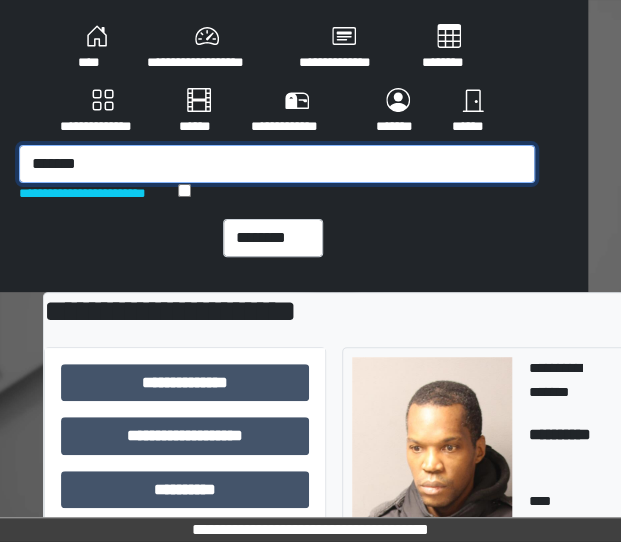 scroll, scrollTop: 0, scrollLeft: 0, axis: both 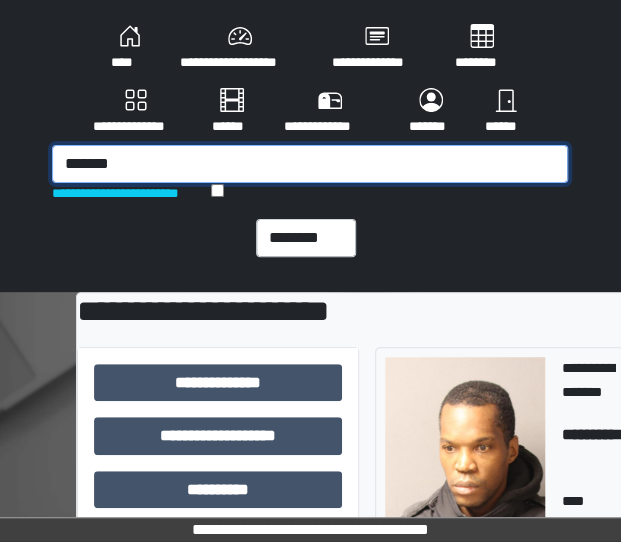 click on "*******" at bounding box center [310, 164] 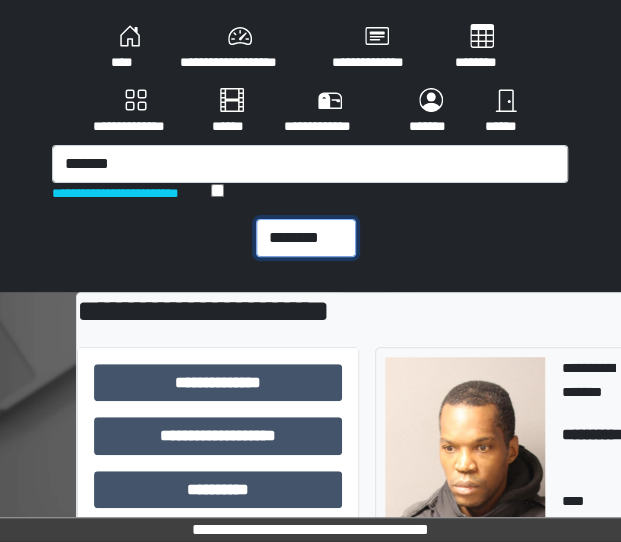 click on "******** *** ******** *** ******** ***** ***" at bounding box center [306, 238] 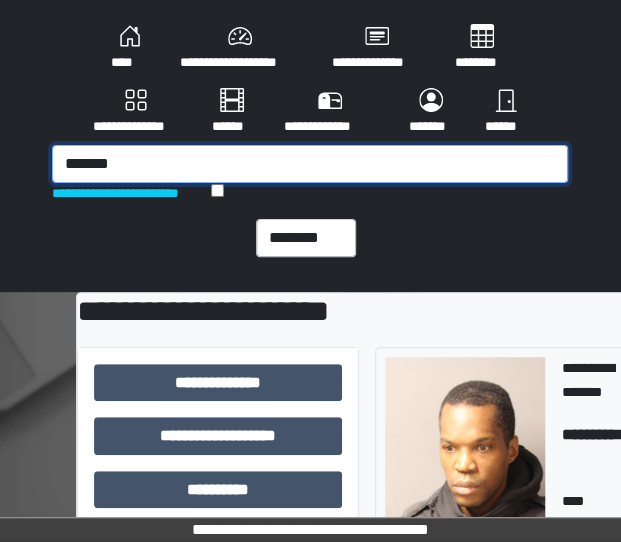 click on "*******" at bounding box center [310, 164] 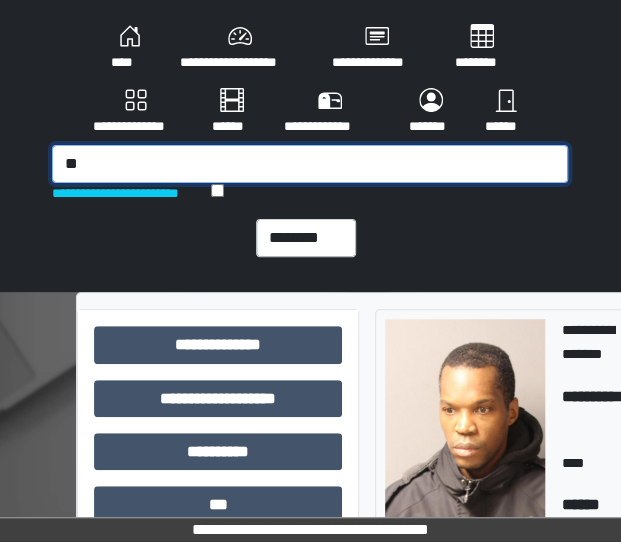 type on "*" 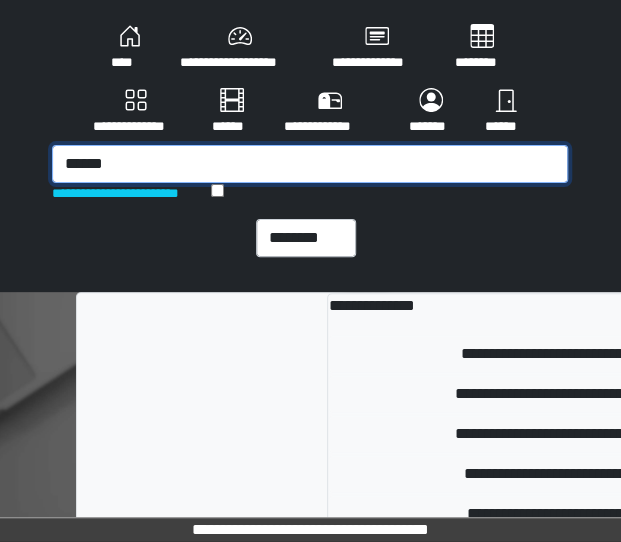 type on "*******" 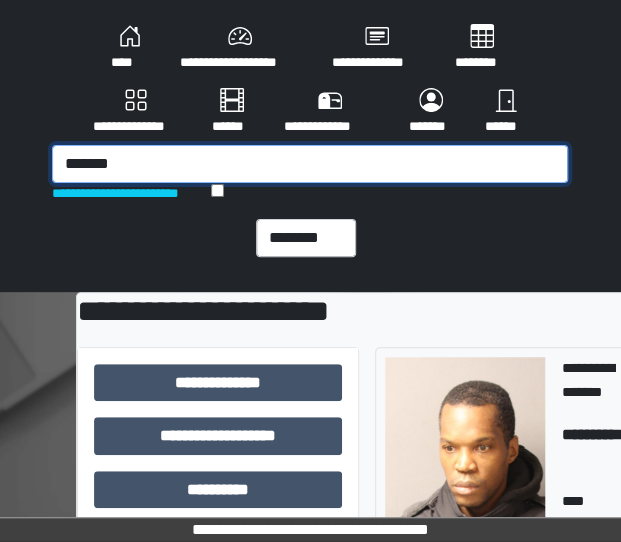 drag, startPoint x: 132, startPoint y: 165, endPoint x: -21, endPoint y: 165, distance: 153 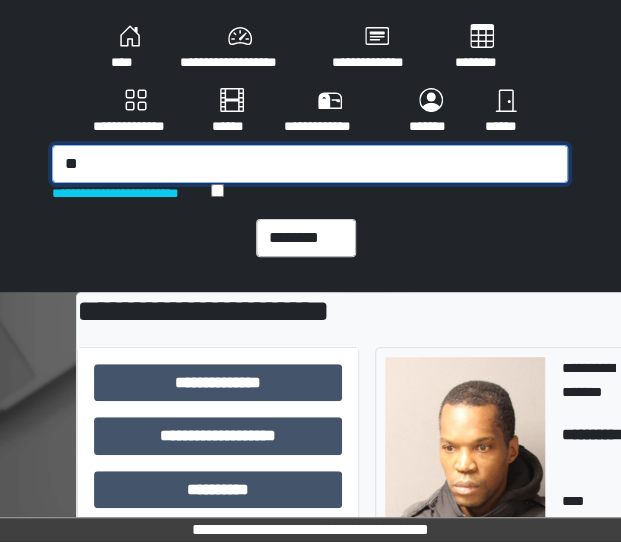 type on "*" 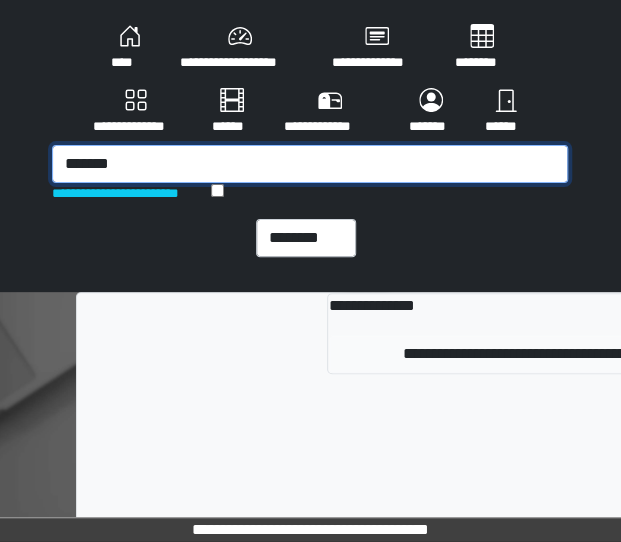 type on "*******" 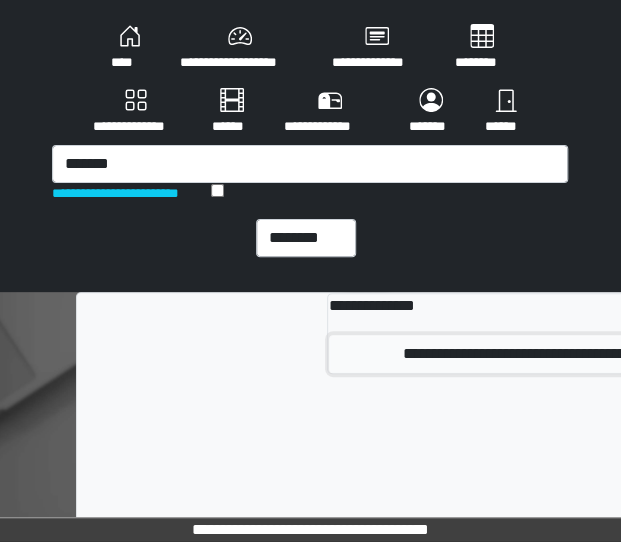 click on "**********" at bounding box center [598, 354] 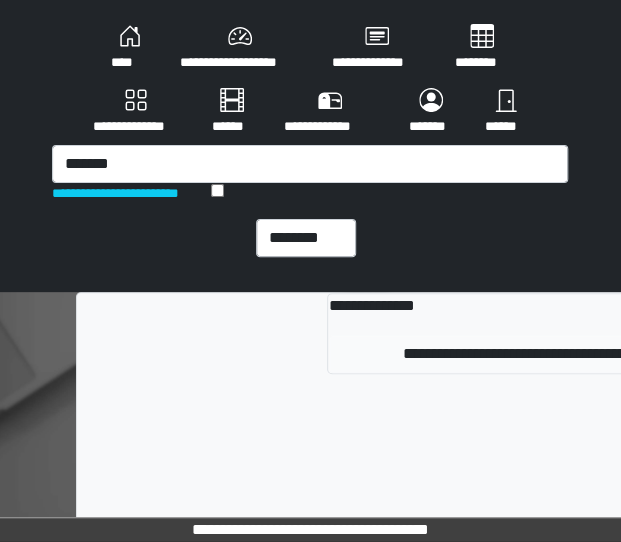 type 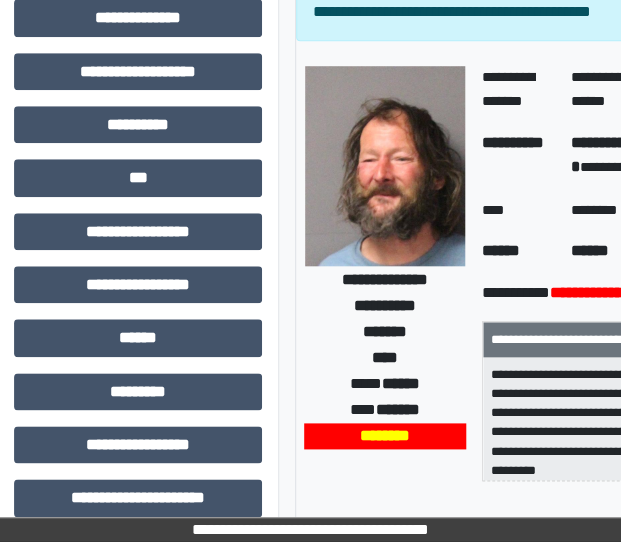 scroll, scrollTop: 358, scrollLeft: 80, axis: both 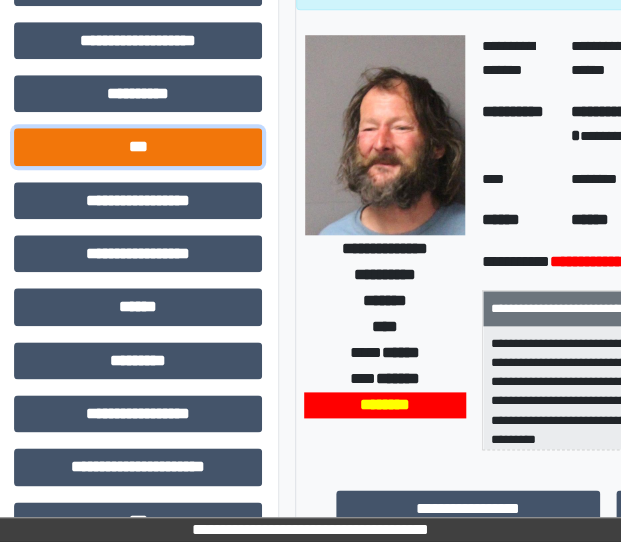 click on "***" at bounding box center [138, 146] 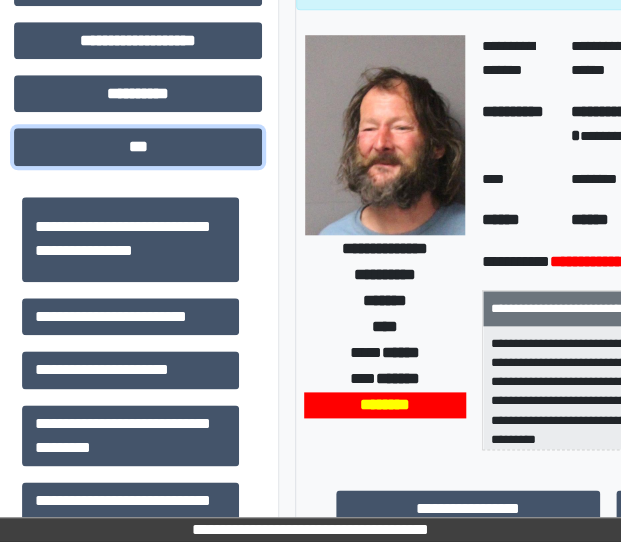 scroll, scrollTop: 250, scrollLeft: 0, axis: vertical 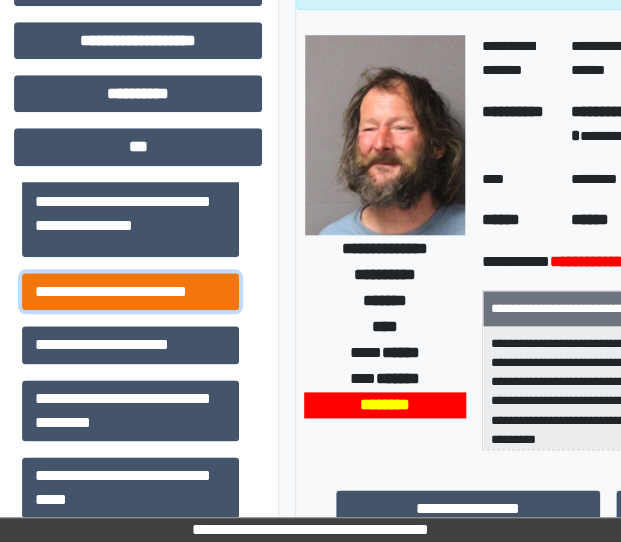 click on "**********" at bounding box center (130, 291) 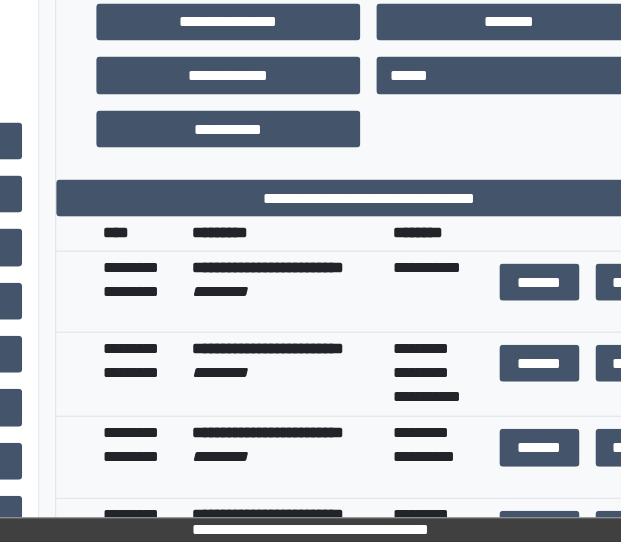 scroll, scrollTop: 898, scrollLeft: 316, axis: both 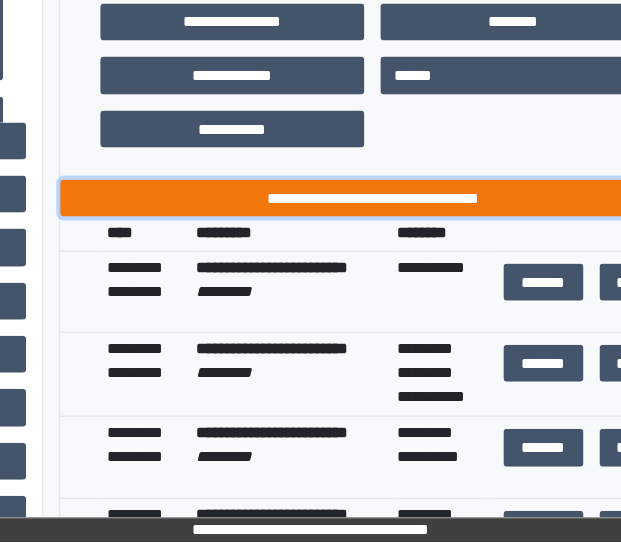 click on "**********" at bounding box center [372, 197] 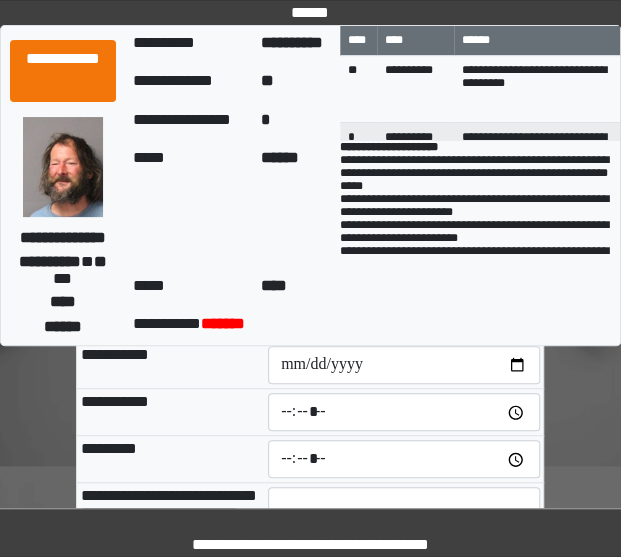 scroll, scrollTop: 57, scrollLeft: 0, axis: vertical 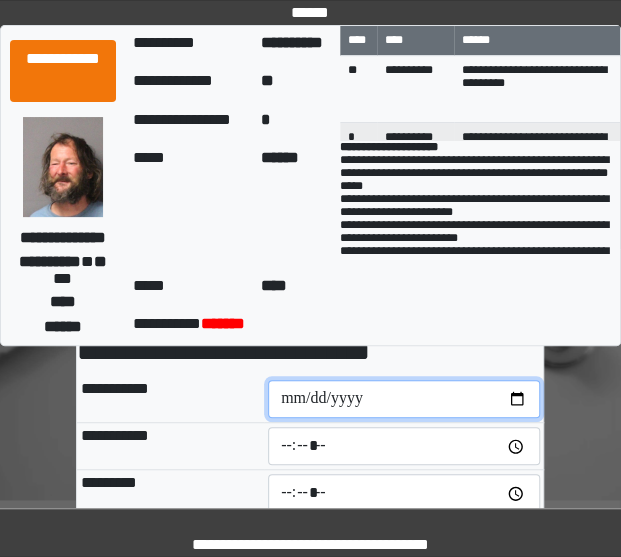 click at bounding box center [404, 399] 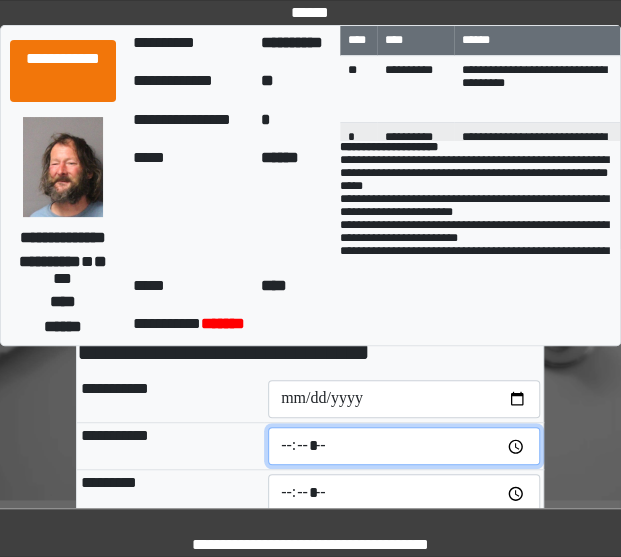 click at bounding box center [404, 446] 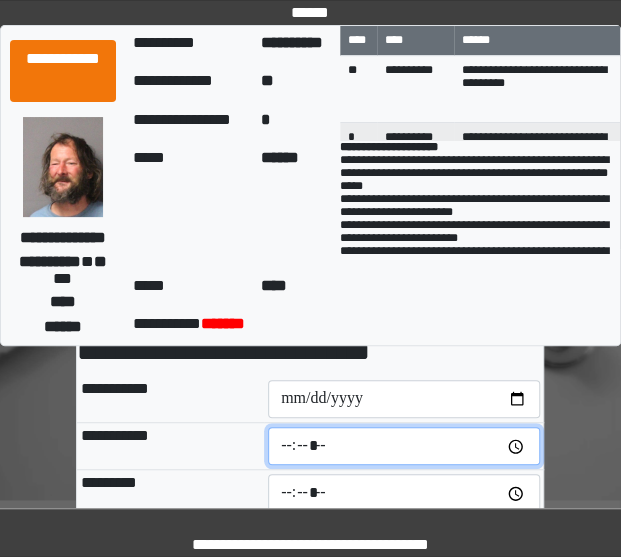 type on "*****" 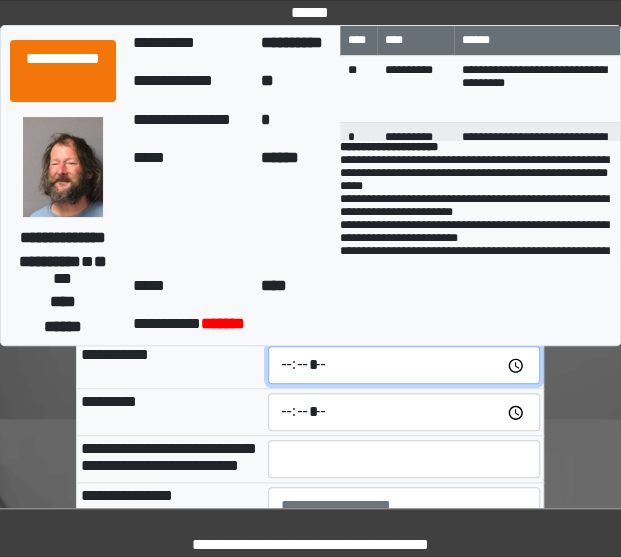 scroll, scrollTop: 139, scrollLeft: 0, axis: vertical 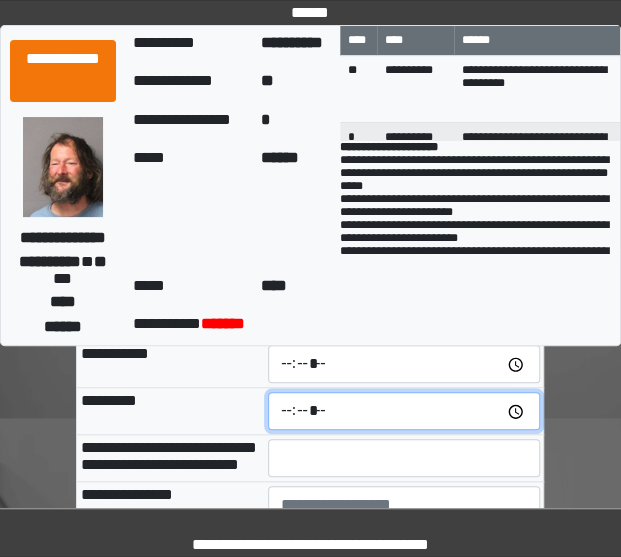 click at bounding box center (404, 411) 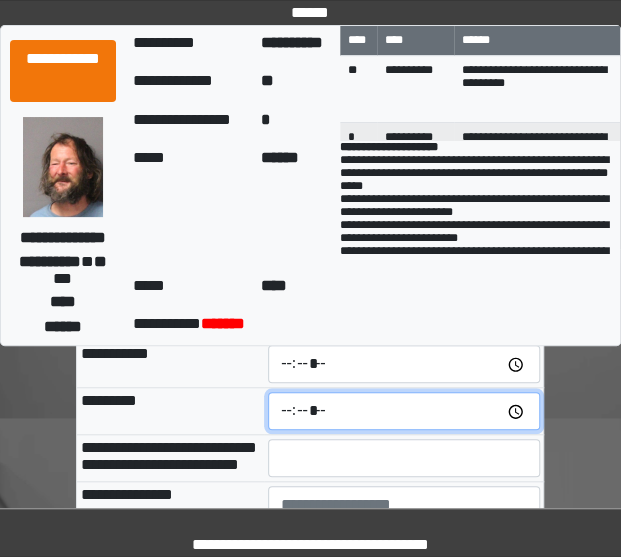 type on "*****" 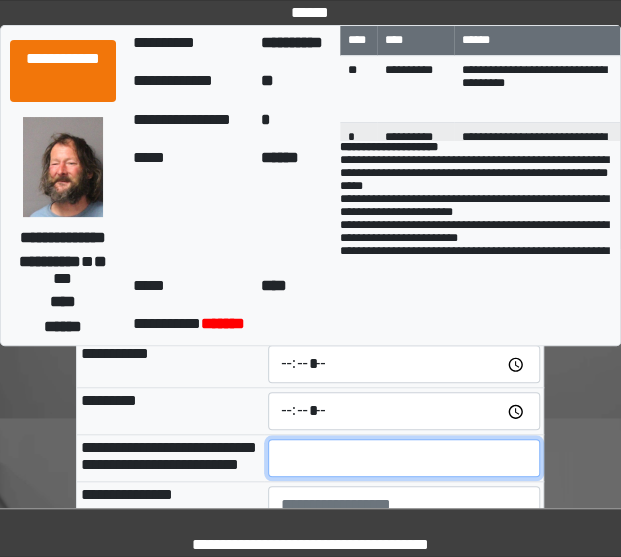 click at bounding box center [404, 458] 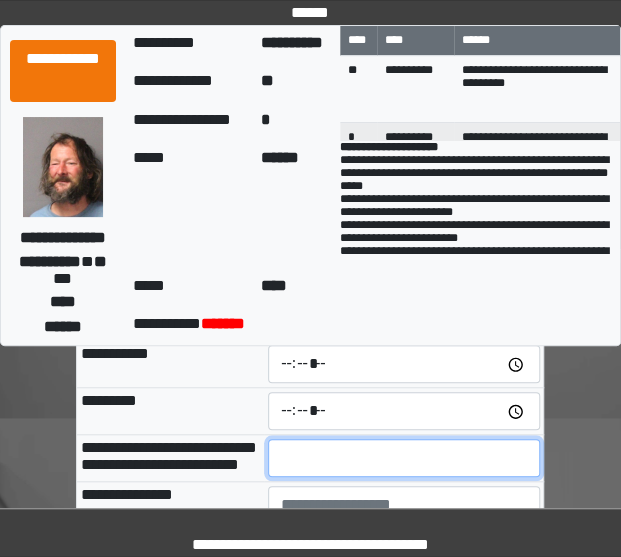scroll, scrollTop: 275, scrollLeft: 0, axis: vertical 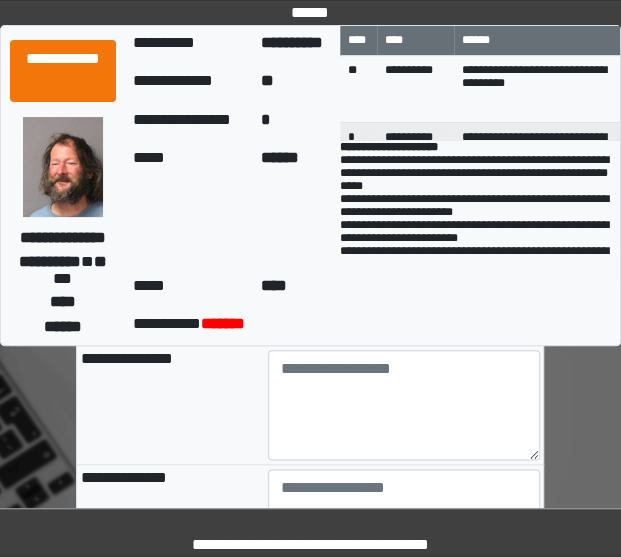 type on "**" 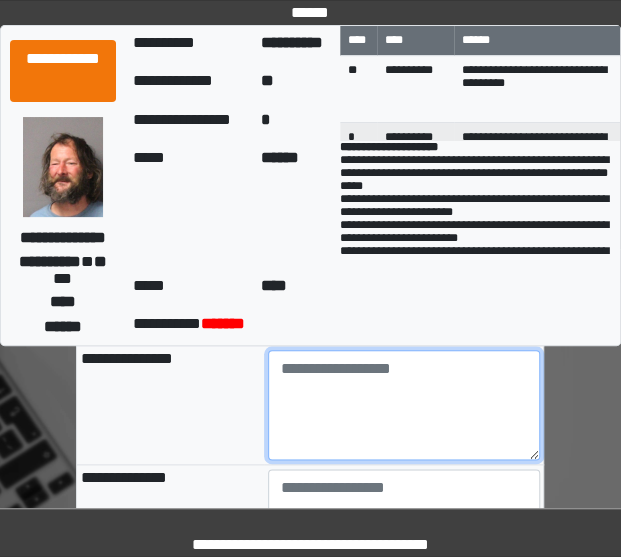 click at bounding box center (404, 405) 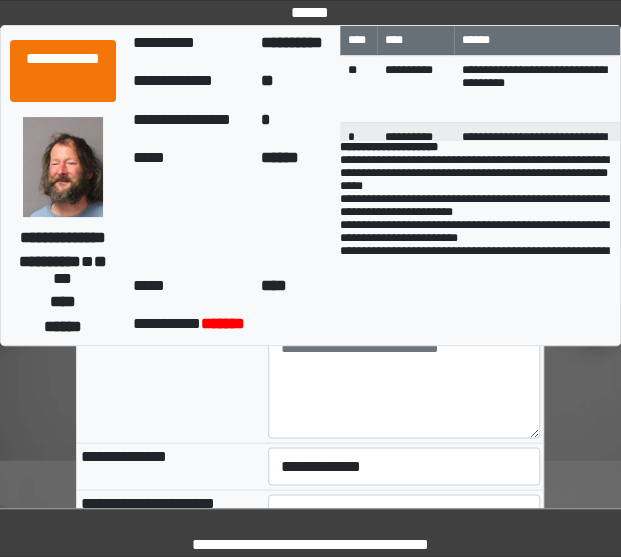 scroll, scrollTop: 655, scrollLeft: 0, axis: vertical 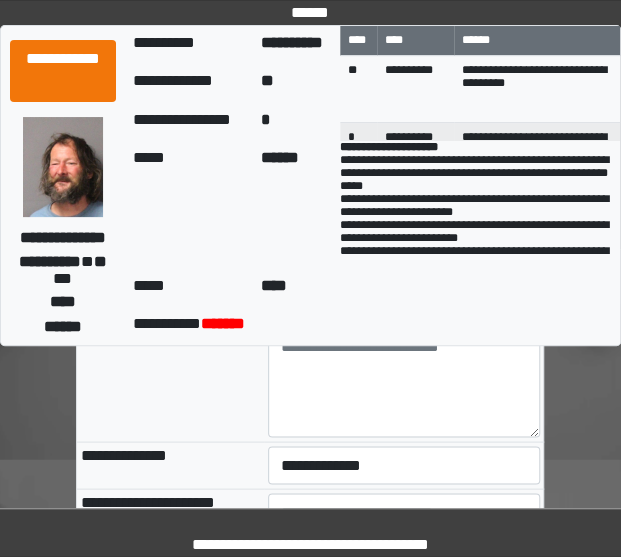type on "**********" 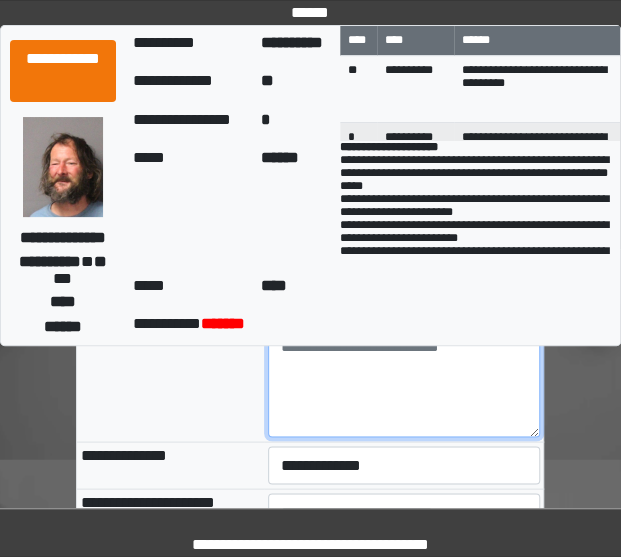 click at bounding box center [404, 382] 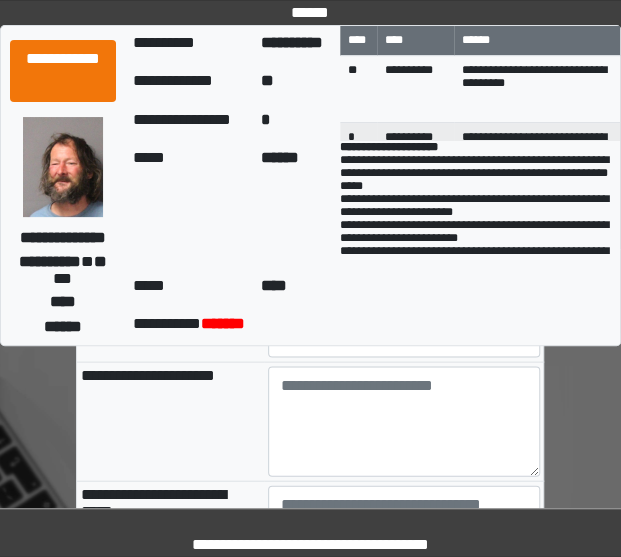 scroll, scrollTop: 781, scrollLeft: 0, axis: vertical 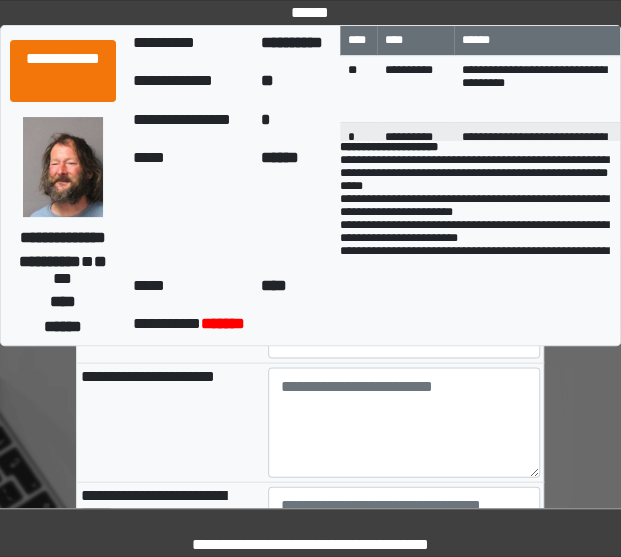 type on "*" 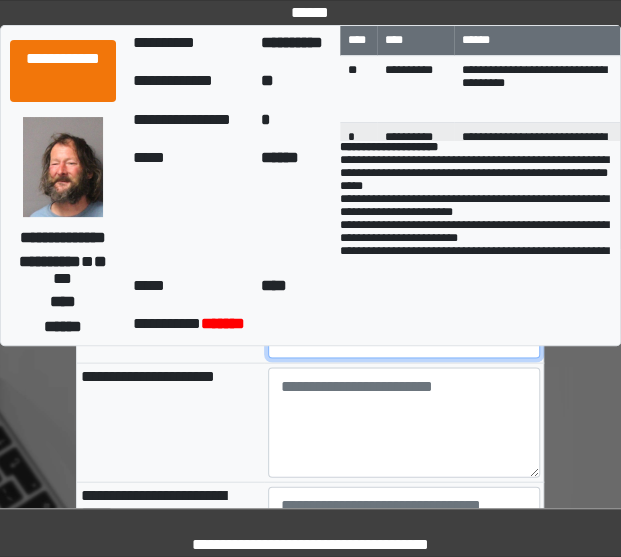 click on "**********" at bounding box center (404, 339) 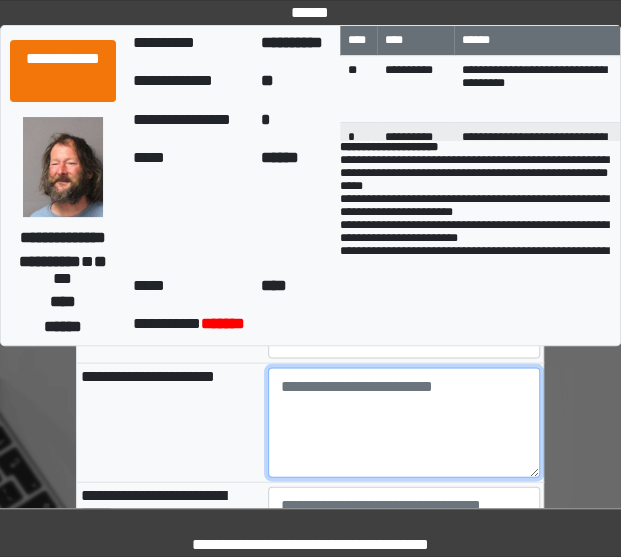 click at bounding box center [404, 422] 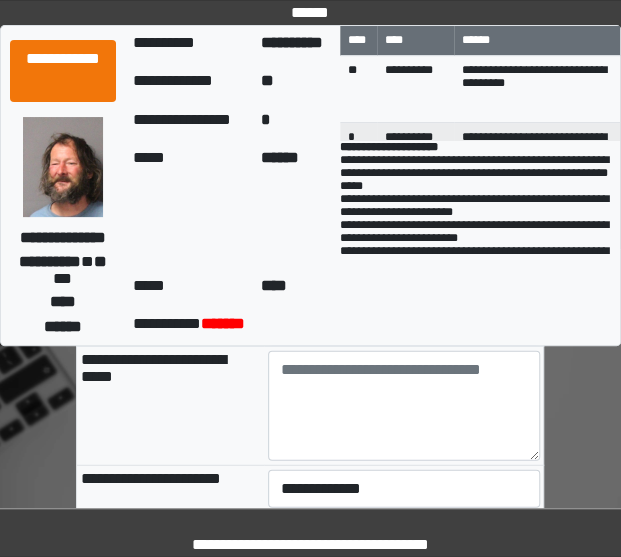 scroll, scrollTop: 1039, scrollLeft: 0, axis: vertical 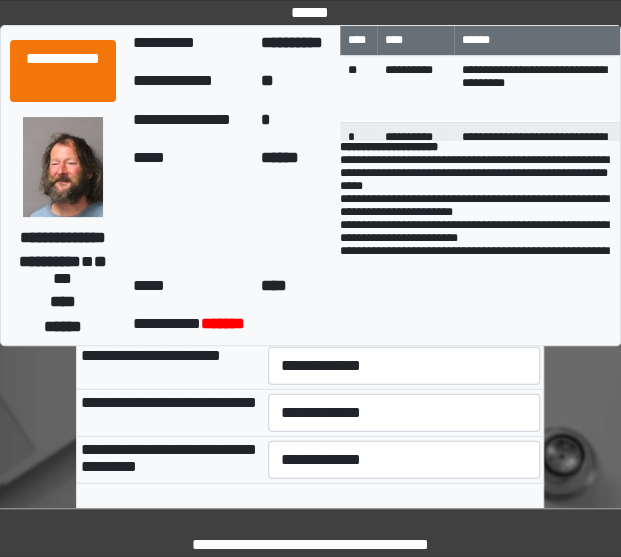 type on "**********" 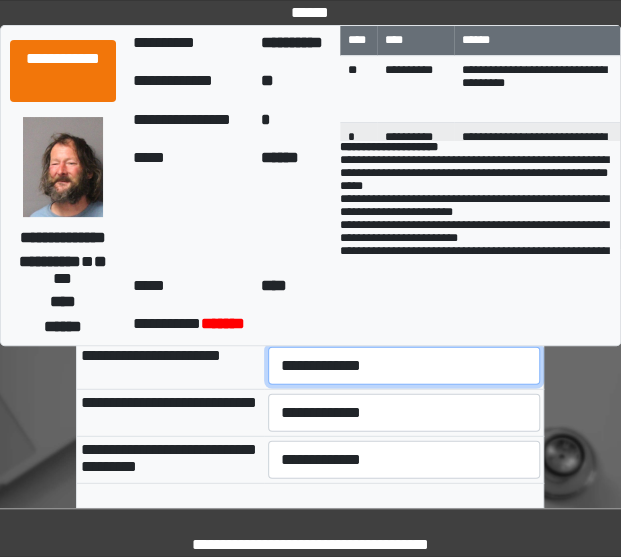 click on "**********" at bounding box center (404, 366) 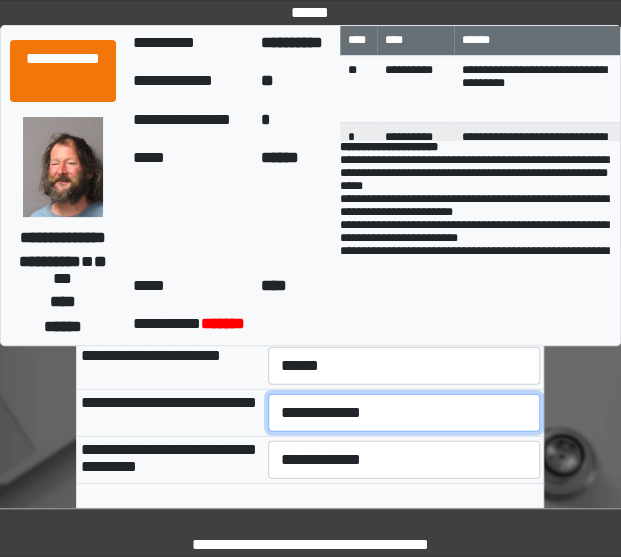 click on "**********" at bounding box center (404, 413) 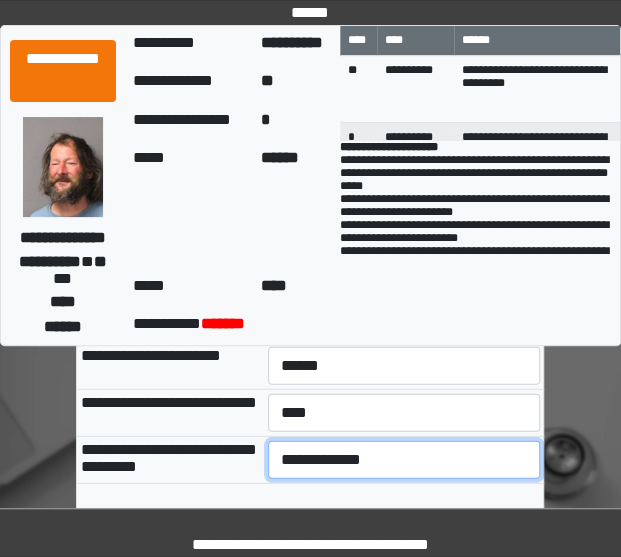click on "**********" at bounding box center (404, 460) 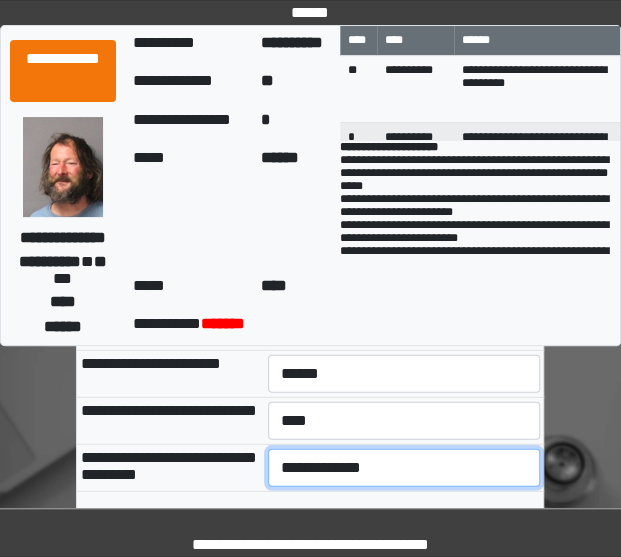 scroll, scrollTop: 1030, scrollLeft: 0, axis: vertical 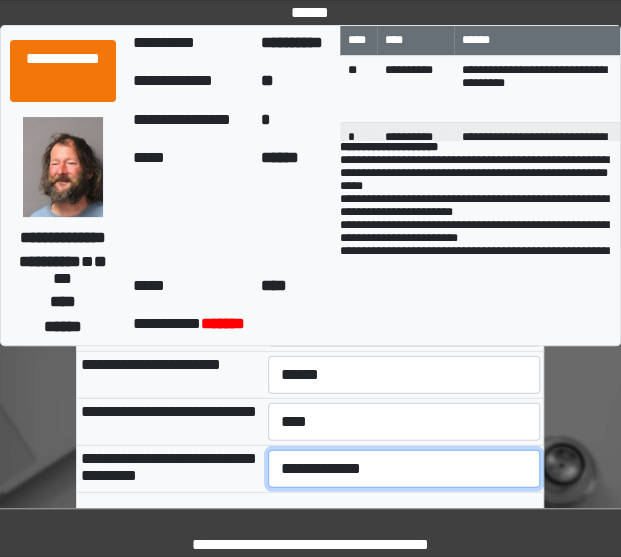 click on "**********" at bounding box center (404, 469) 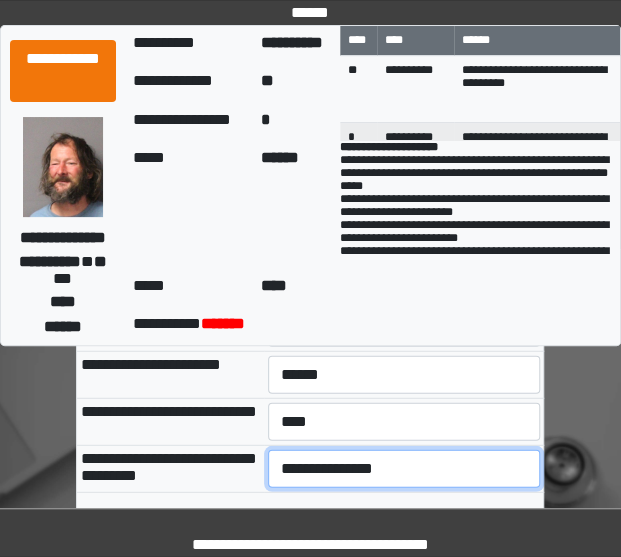 scroll, scrollTop: 1075, scrollLeft: 0, axis: vertical 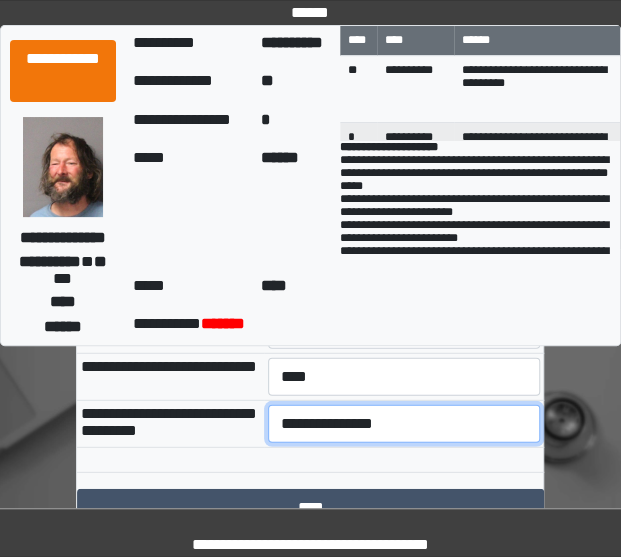 click on "**********" at bounding box center [404, 424] 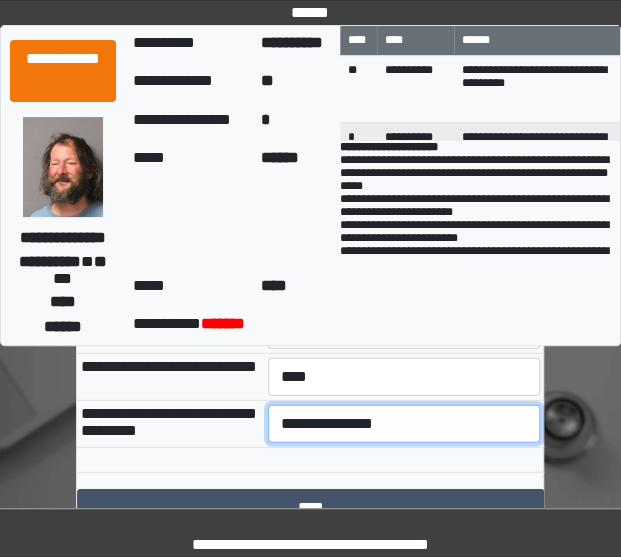 select on "***" 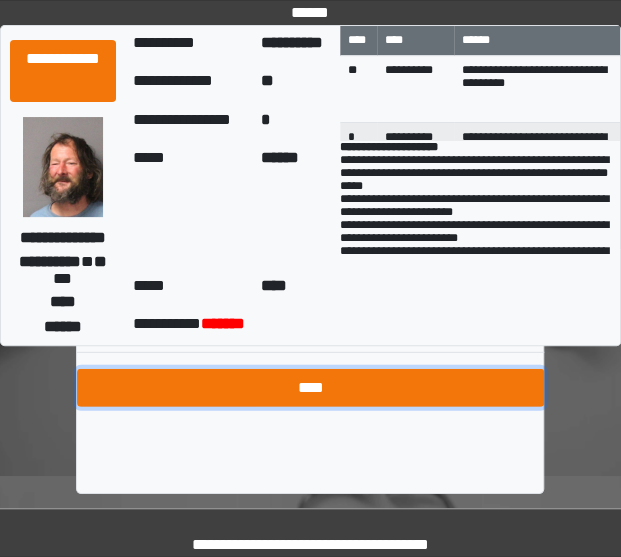 click on "****" at bounding box center (310, 388) 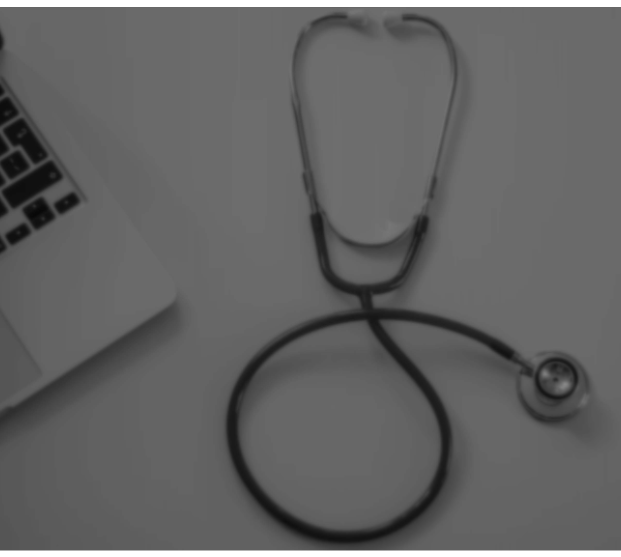 scroll, scrollTop: 0, scrollLeft: 0, axis: both 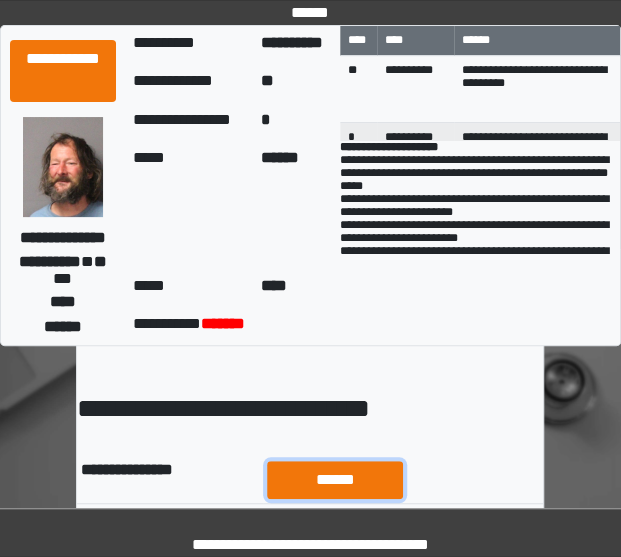 click on "******" at bounding box center (335, 479) 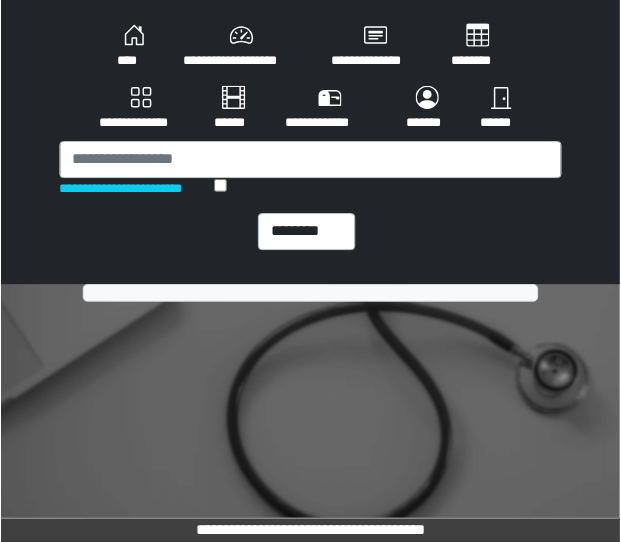 scroll, scrollTop: 0, scrollLeft: 0, axis: both 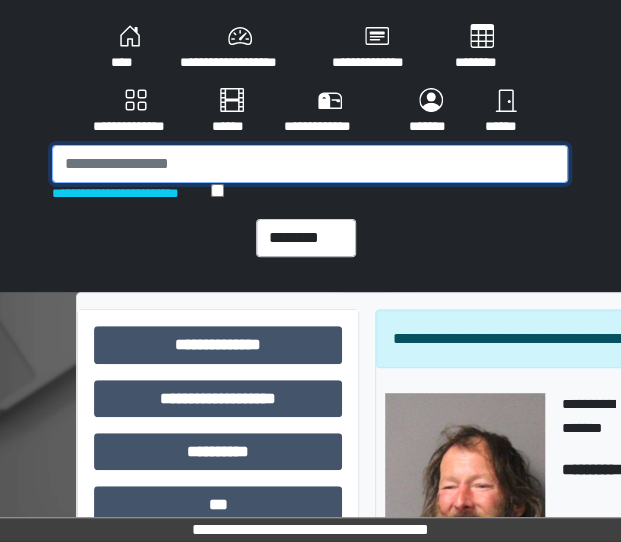 click at bounding box center [310, 164] 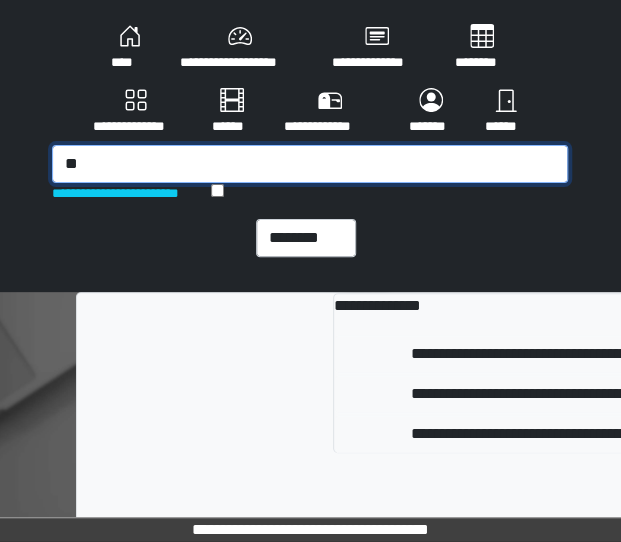 type on "*" 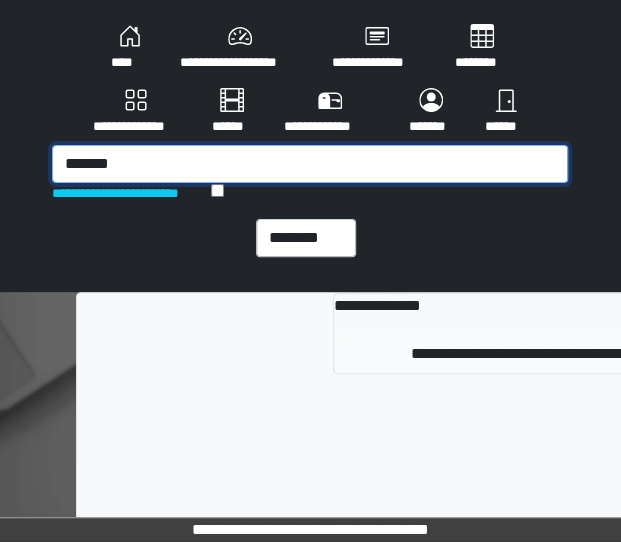 type on "*******" 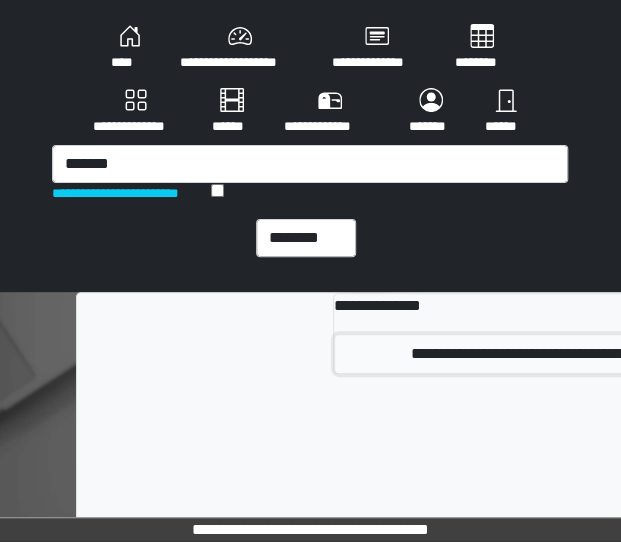 click on "**********" at bounding box center (618, 354) 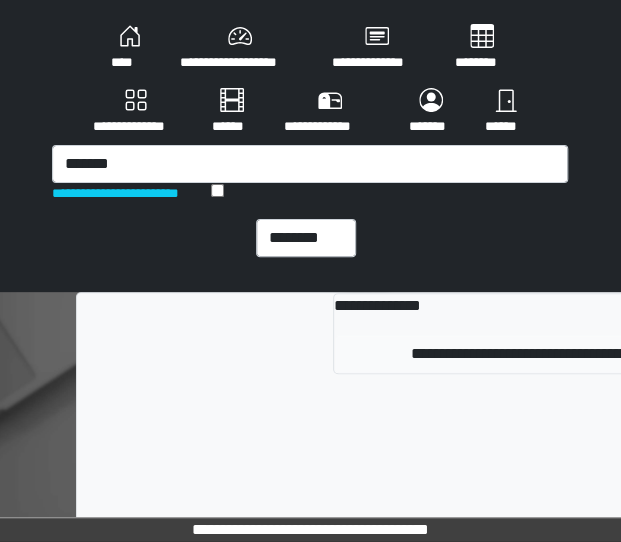 type 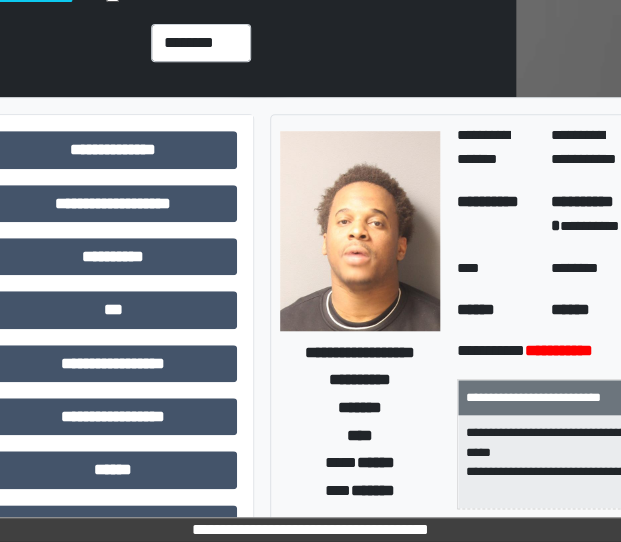 scroll, scrollTop: 216, scrollLeft: 105, axis: both 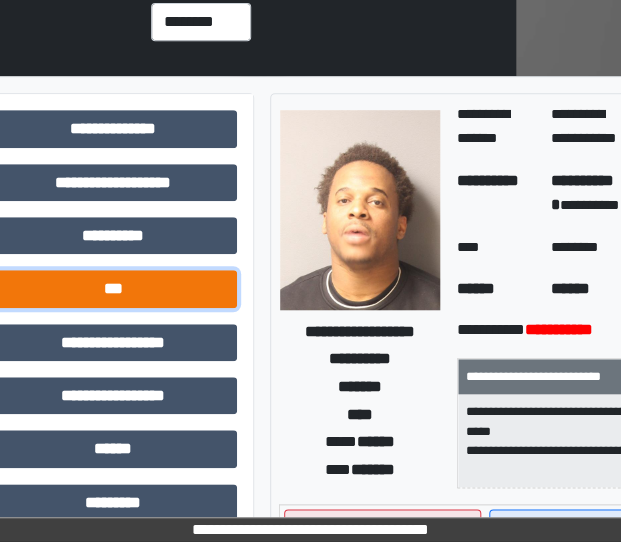 click on "***" at bounding box center (113, 288) 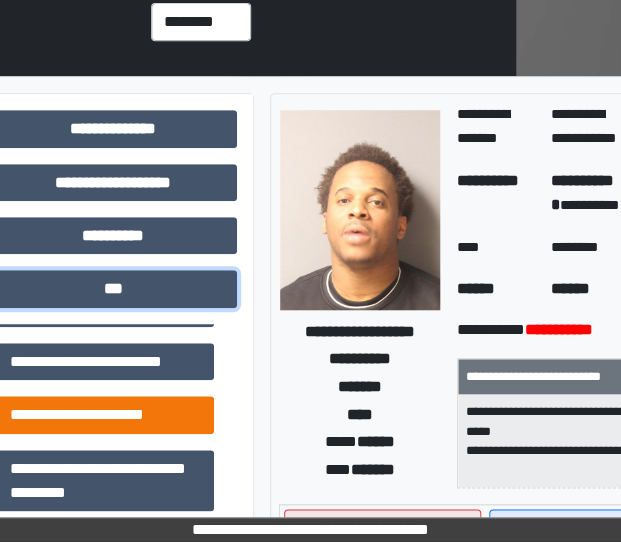 scroll, scrollTop: 323, scrollLeft: 0, axis: vertical 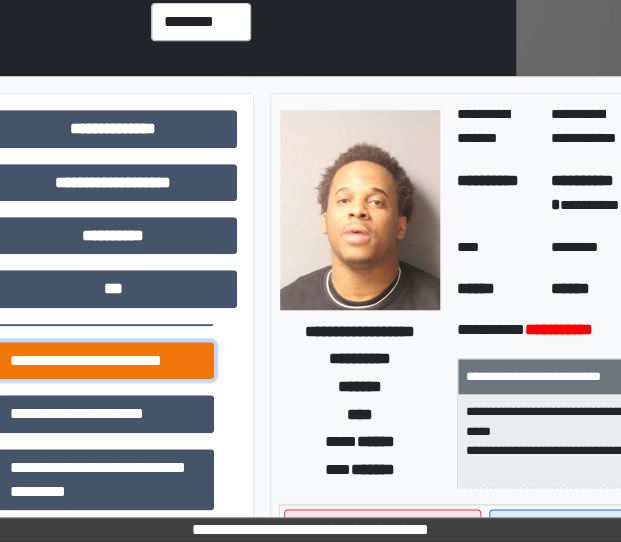 click on "**********" at bounding box center (105, 360) 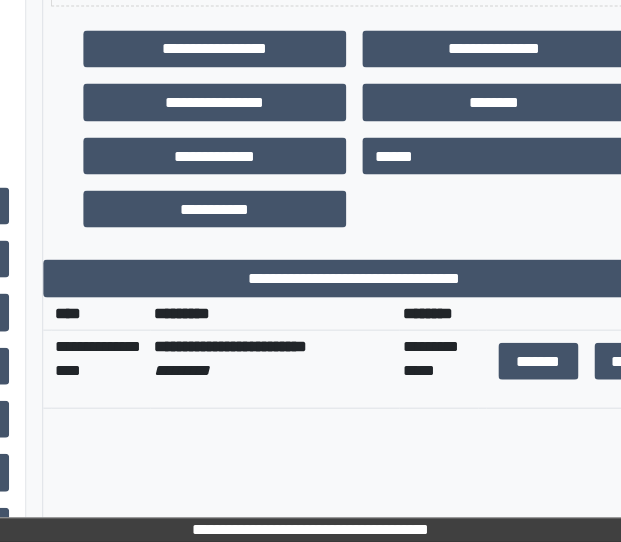 scroll, scrollTop: 834, scrollLeft: 333, axis: both 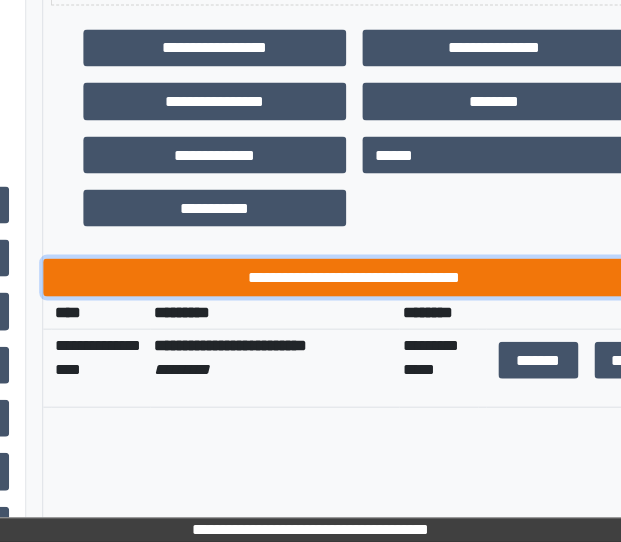 click on "**********" at bounding box center [354, 276] 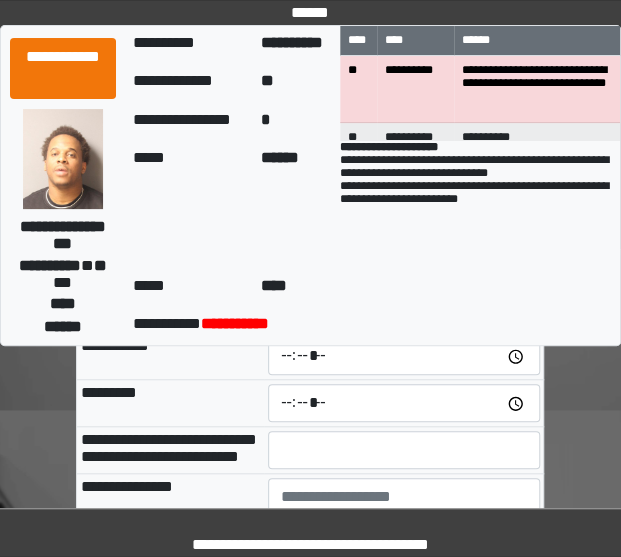 scroll, scrollTop: 84, scrollLeft: 0, axis: vertical 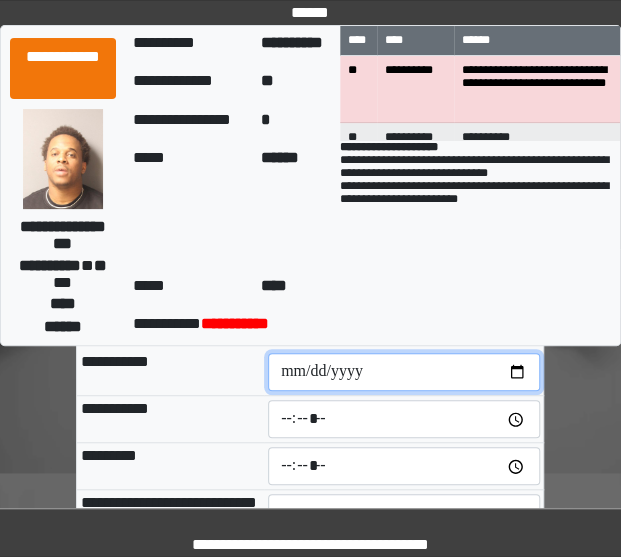 click at bounding box center [404, 372] 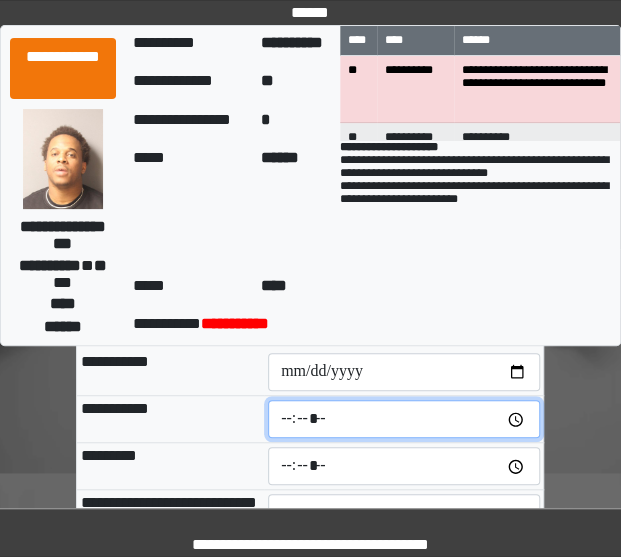 click at bounding box center [404, 419] 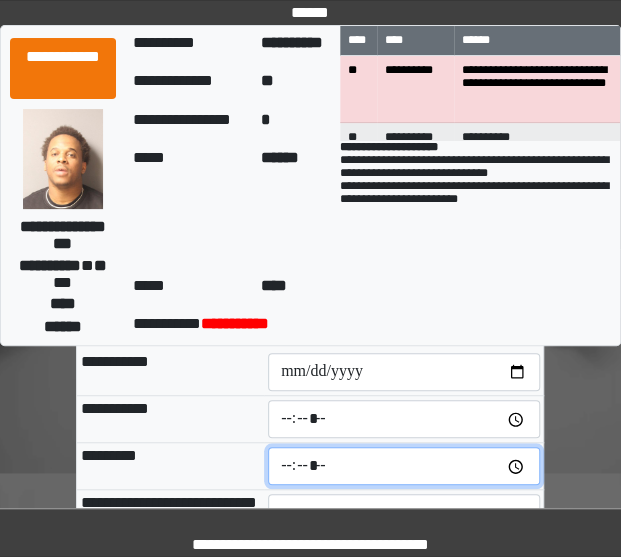 click at bounding box center (404, 466) 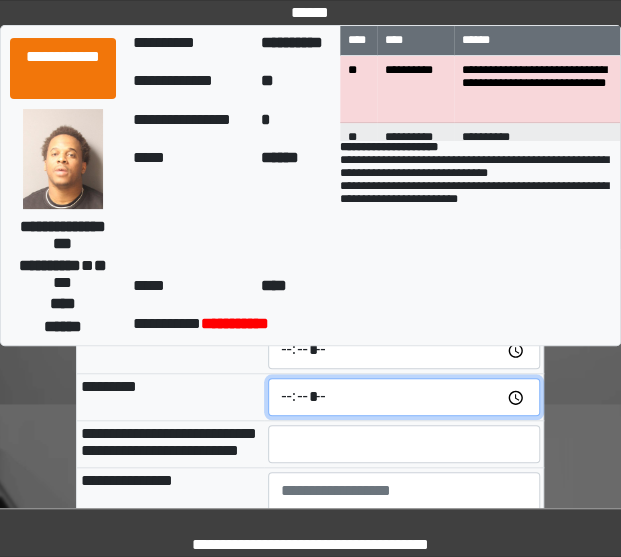 scroll, scrollTop: 152, scrollLeft: 0, axis: vertical 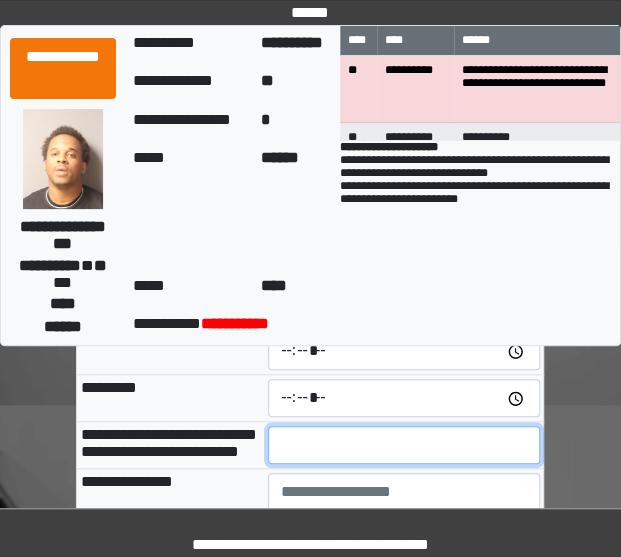 click at bounding box center [404, 445] 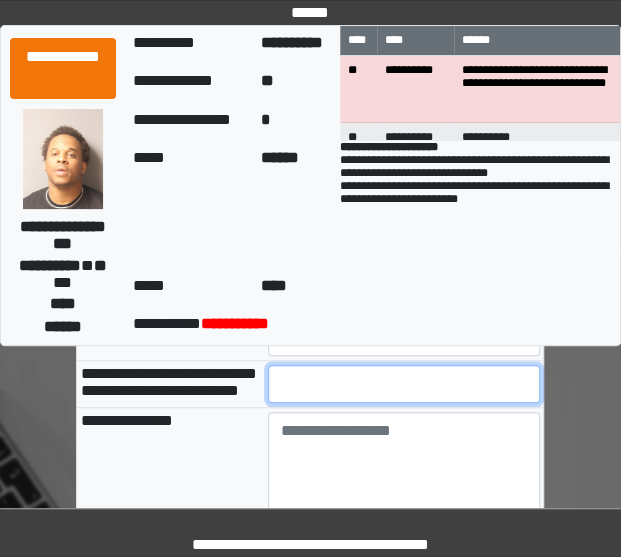 scroll, scrollTop: 212, scrollLeft: 0, axis: vertical 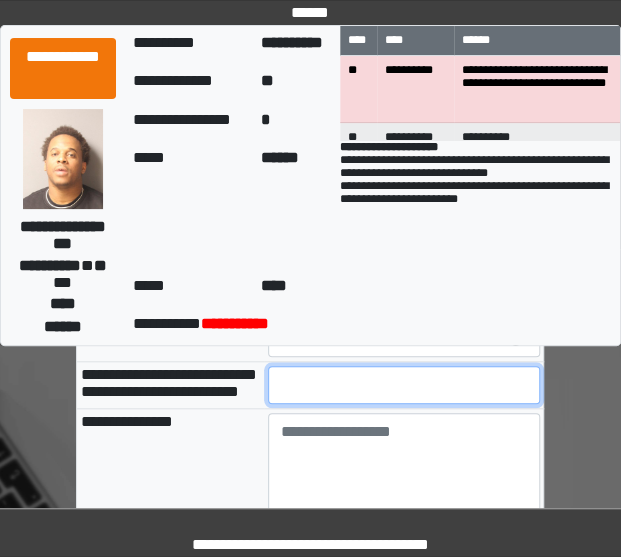 type on "**" 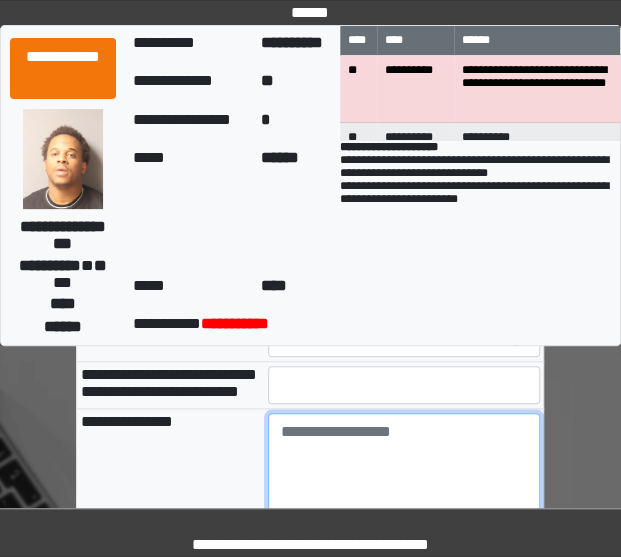 click at bounding box center (404, 468) 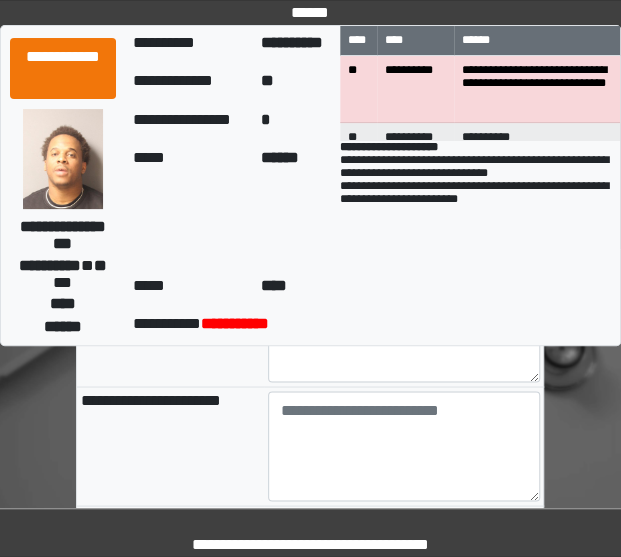 scroll, scrollTop: 592, scrollLeft: 0, axis: vertical 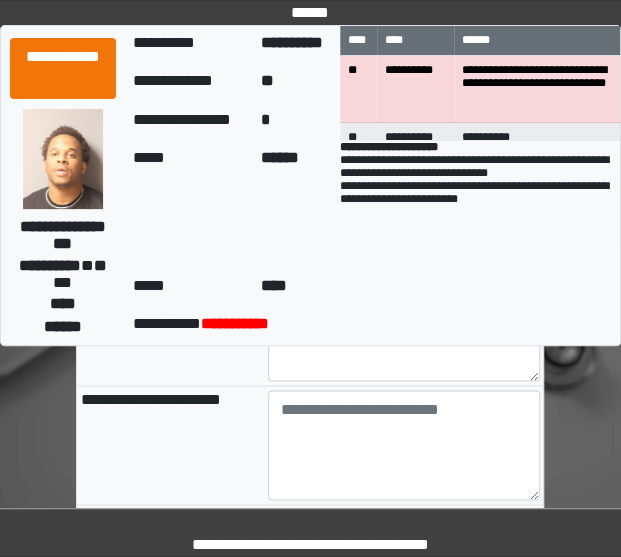 type on "**********" 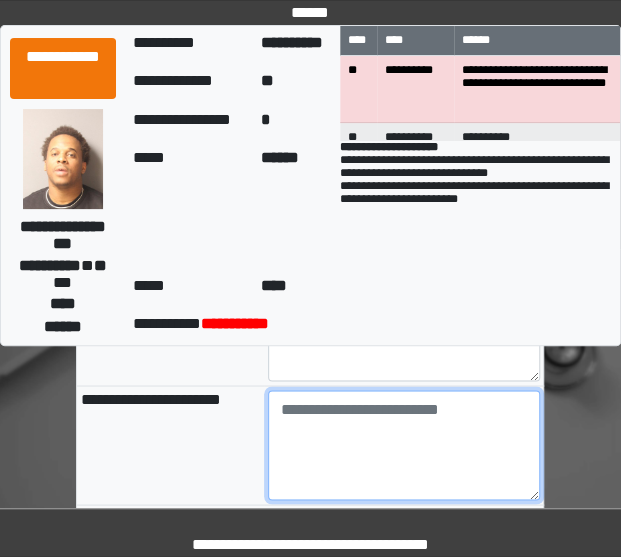click at bounding box center [404, 445] 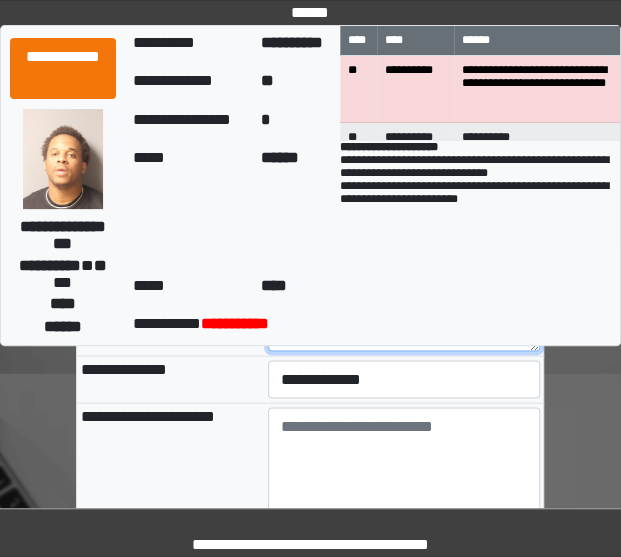 scroll, scrollTop: 740, scrollLeft: 0, axis: vertical 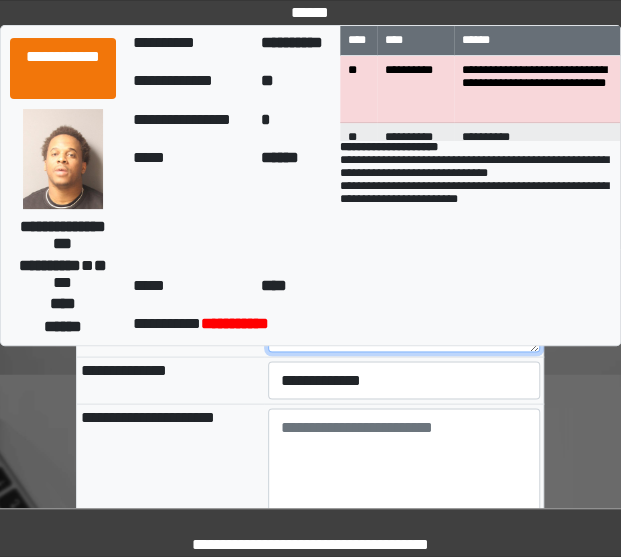 type on "*" 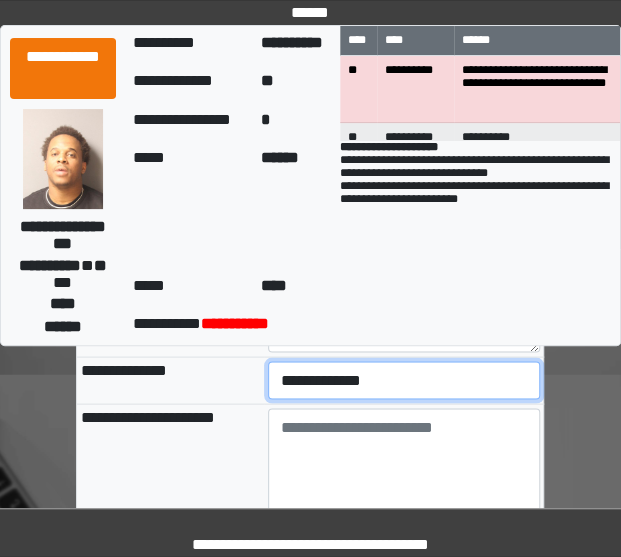 click on "**********" at bounding box center [404, 380] 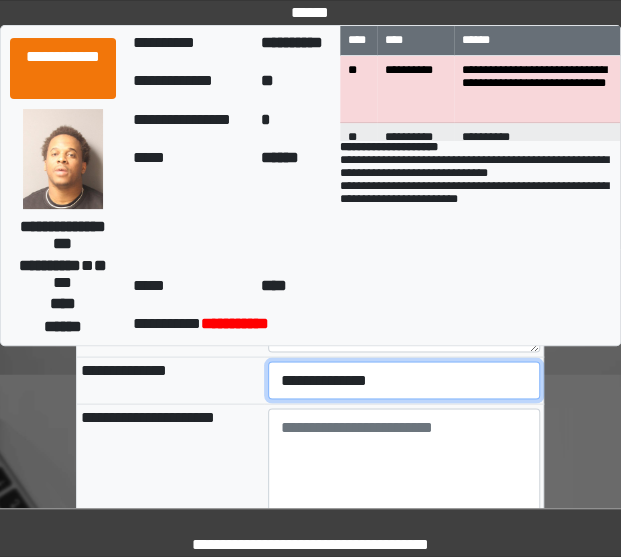 click on "**********" at bounding box center [404, 380] 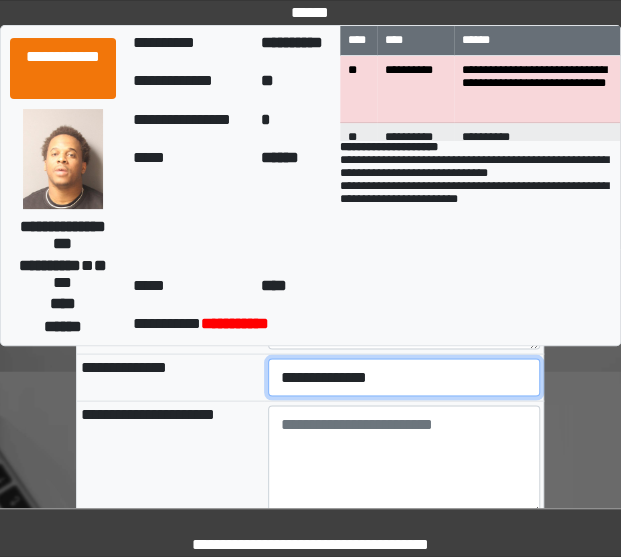 scroll, scrollTop: 738, scrollLeft: 0, axis: vertical 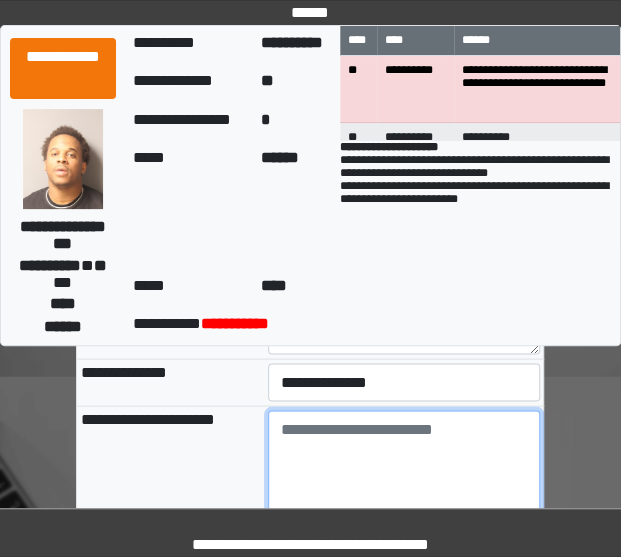click at bounding box center (404, 465) 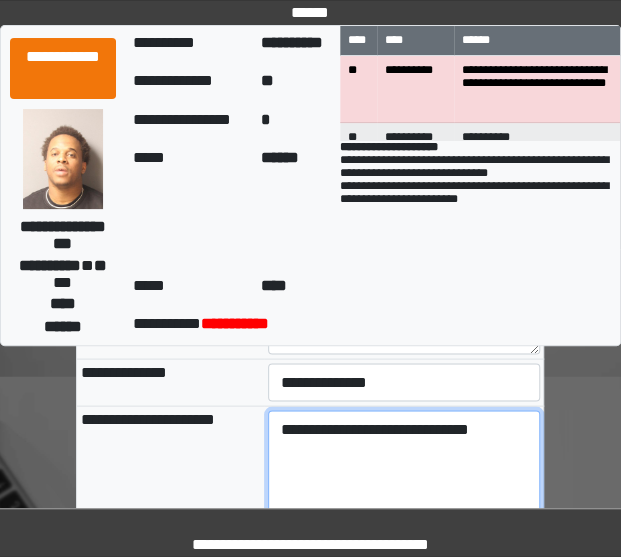 scroll, scrollTop: 1023, scrollLeft: 0, axis: vertical 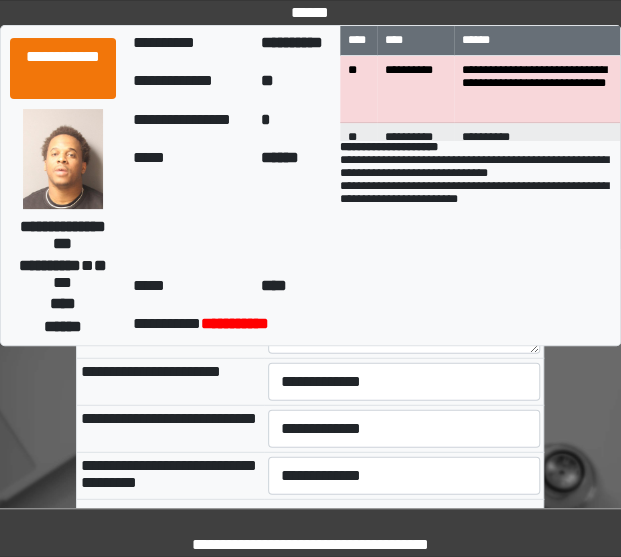 type on "**********" 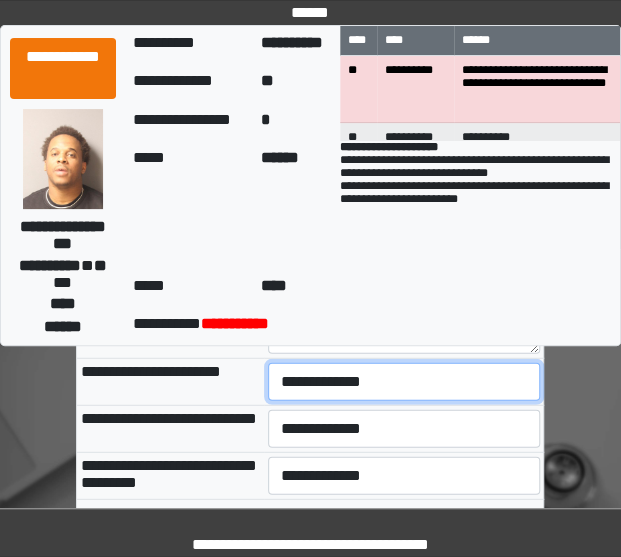 click on "**********" at bounding box center (404, 382) 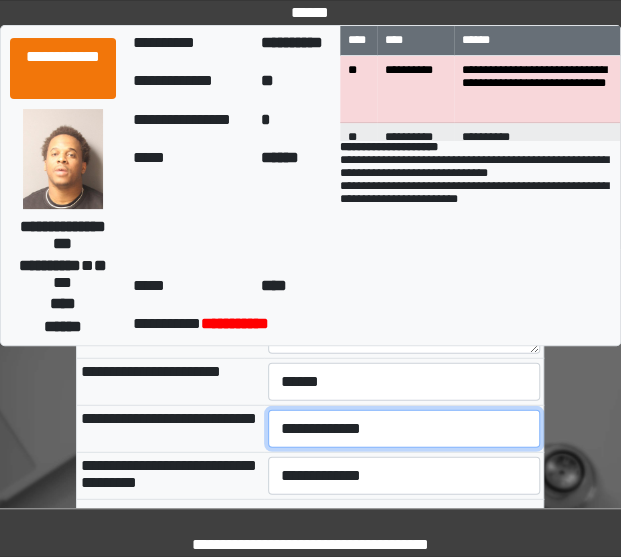 click on "**********" at bounding box center (404, 429) 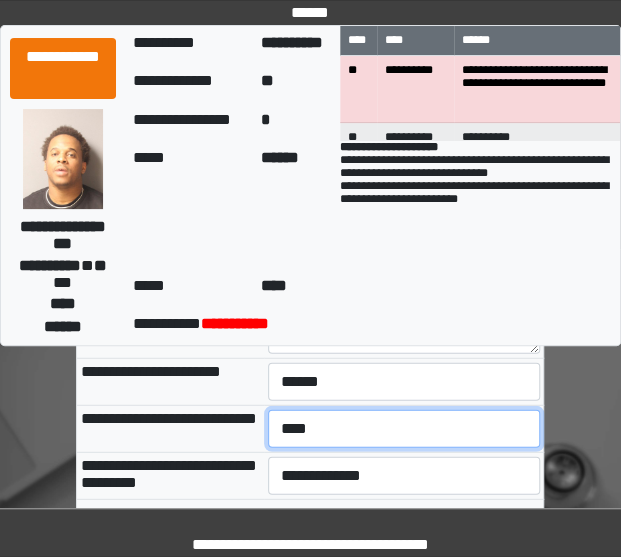 click on "**********" at bounding box center (404, 429) 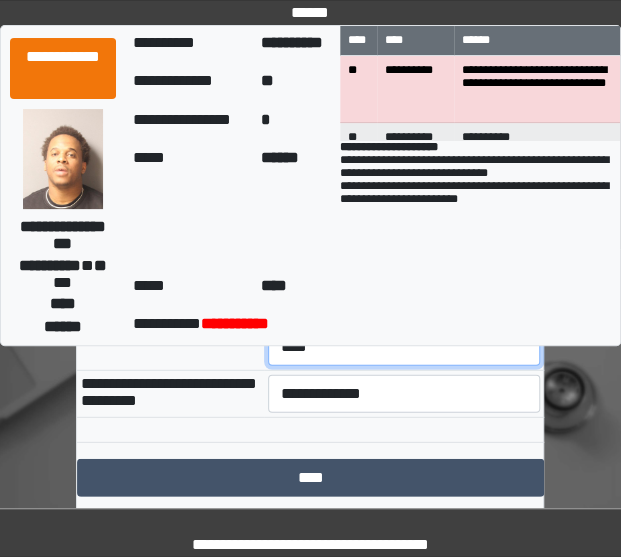 scroll, scrollTop: 1104, scrollLeft: 0, axis: vertical 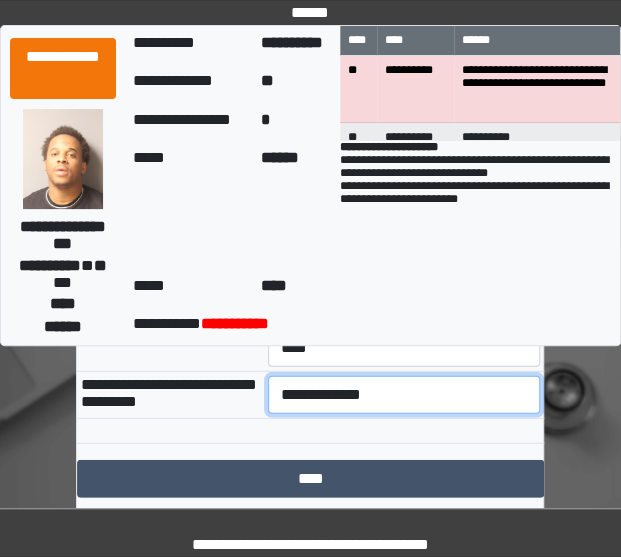 click on "**********" at bounding box center (404, 395) 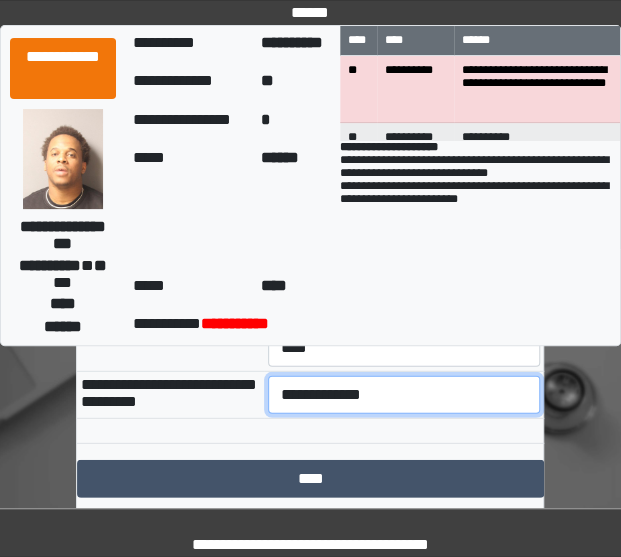 select on "***" 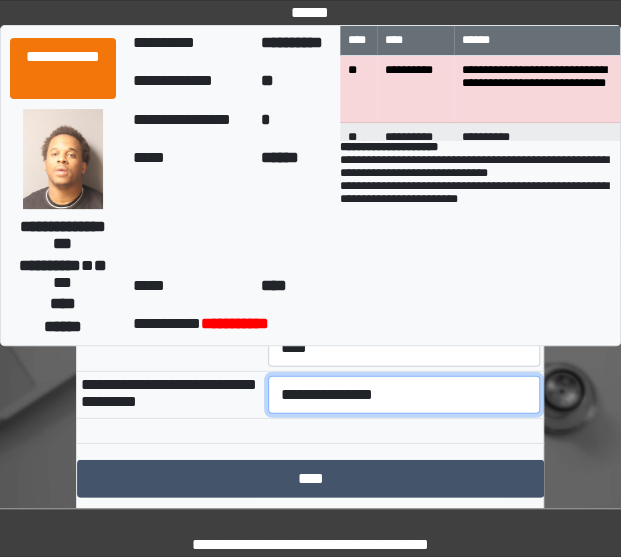 click on "**********" at bounding box center [404, 395] 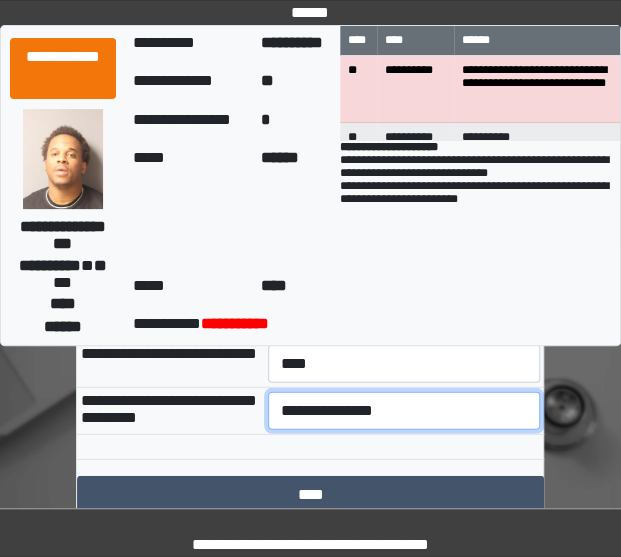 scroll, scrollTop: 1195, scrollLeft: 0, axis: vertical 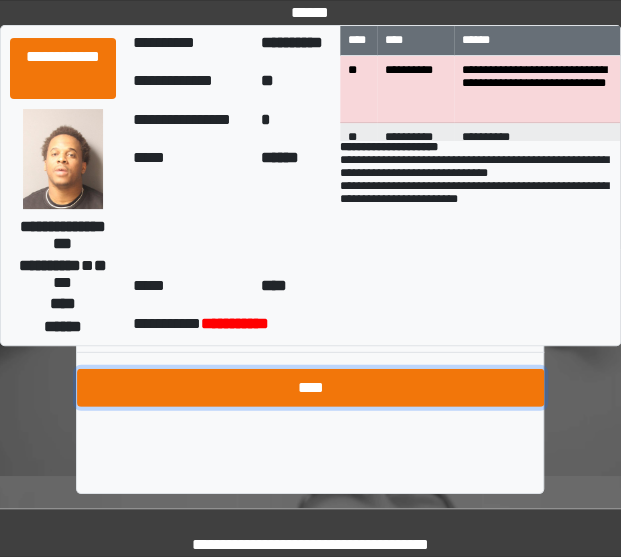 click on "****" at bounding box center [310, 388] 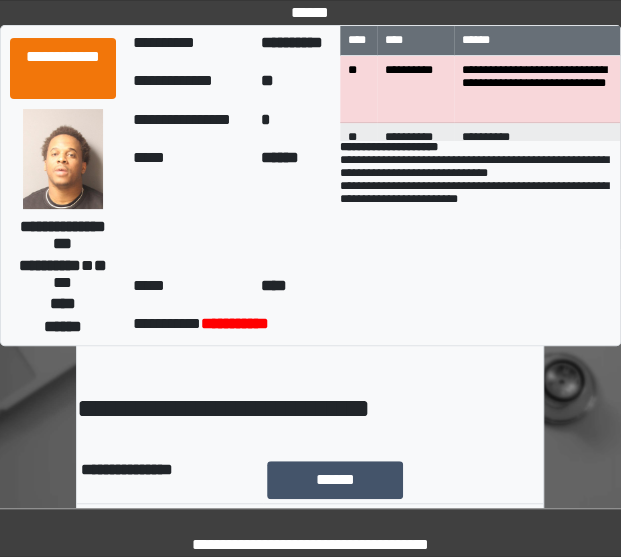 scroll, scrollTop: 26, scrollLeft: 0, axis: vertical 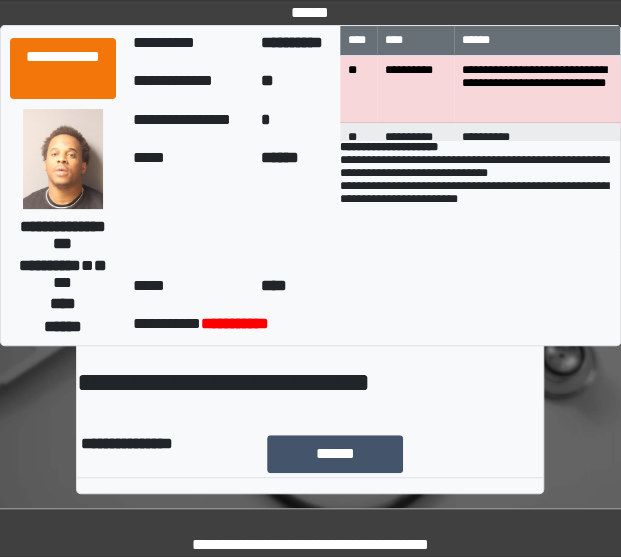 click on "**********" at bounding box center [310, 253] 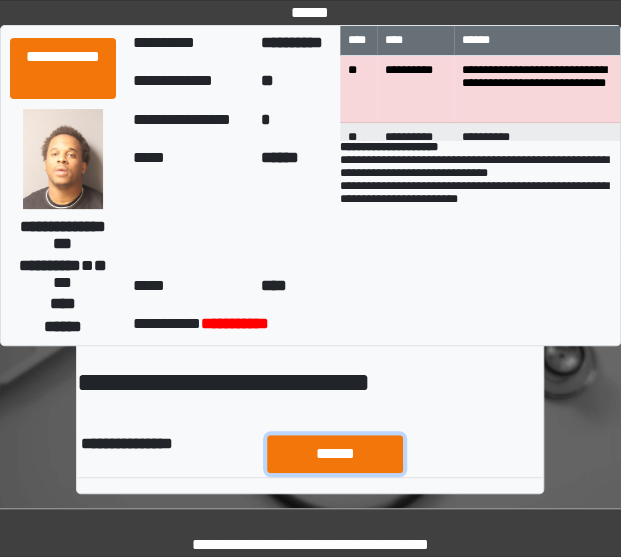 click on "******" at bounding box center [335, 453] 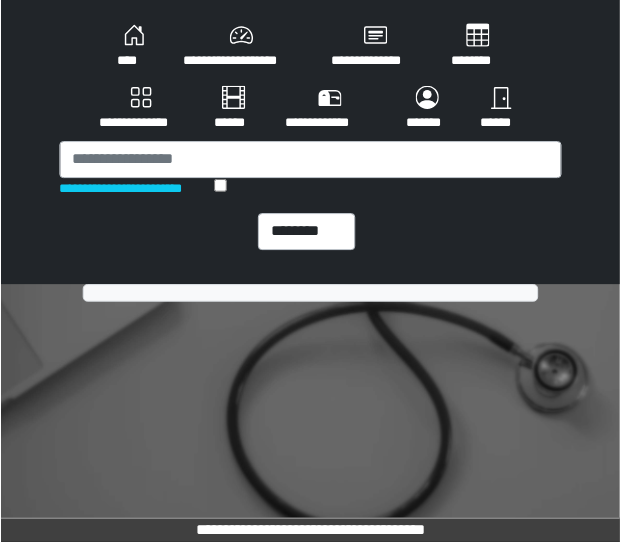 scroll, scrollTop: 0, scrollLeft: 0, axis: both 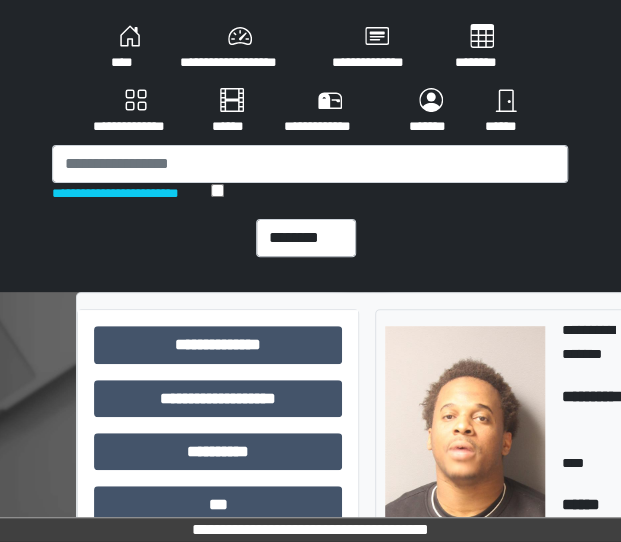 click on "**********" at bounding box center (310, 146) 